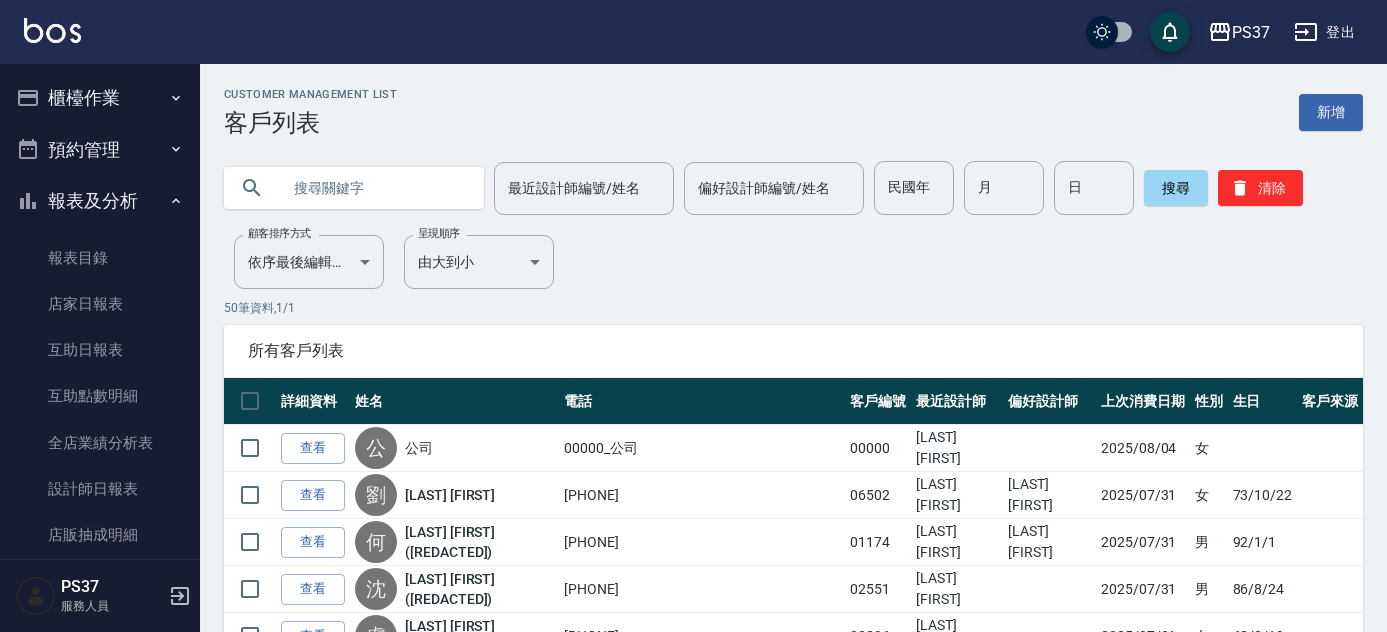 scroll, scrollTop: 0, scrollLeft: 0, axis: both 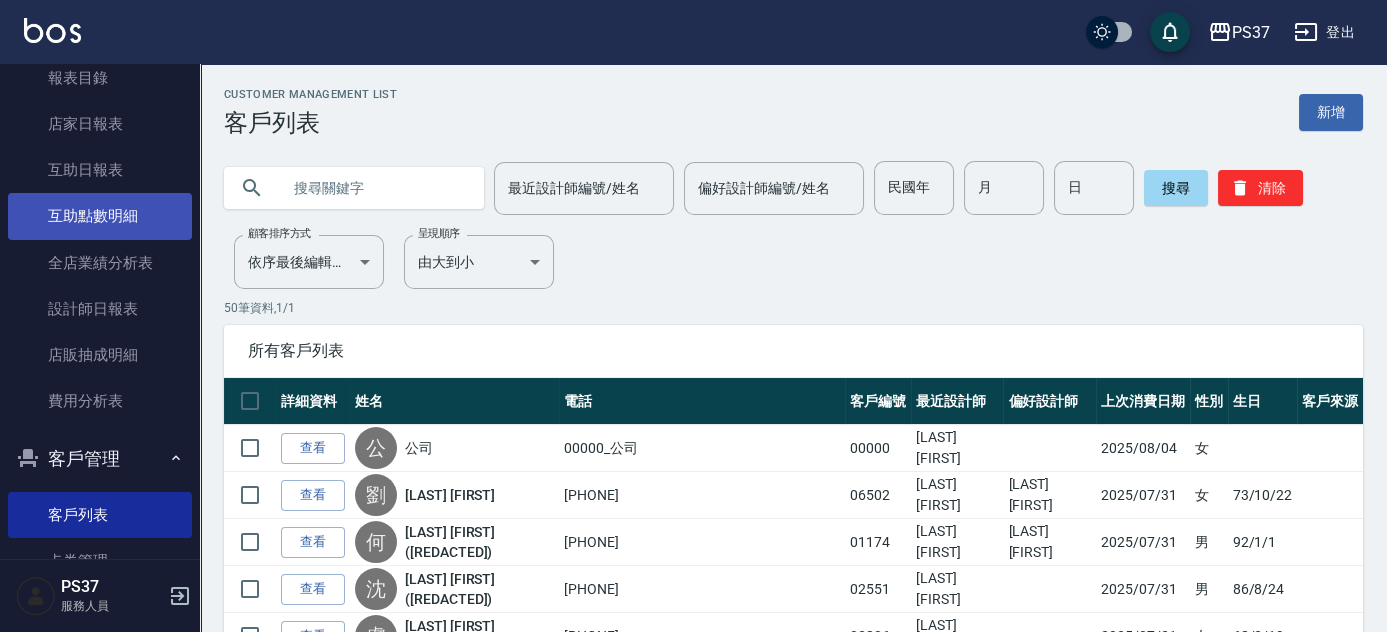 click on "互助點數明細" at bounding box center [100, 216] 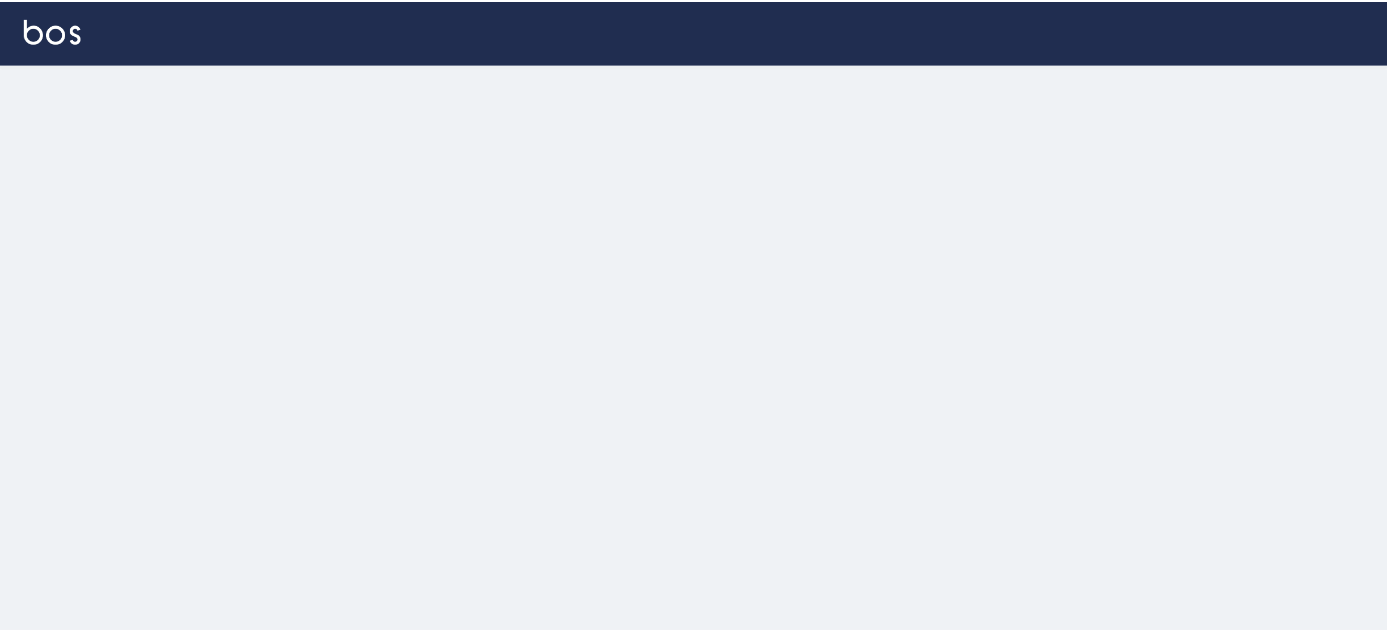 scroll, scrollTop: 0, scrollLeft: 0, axis: both 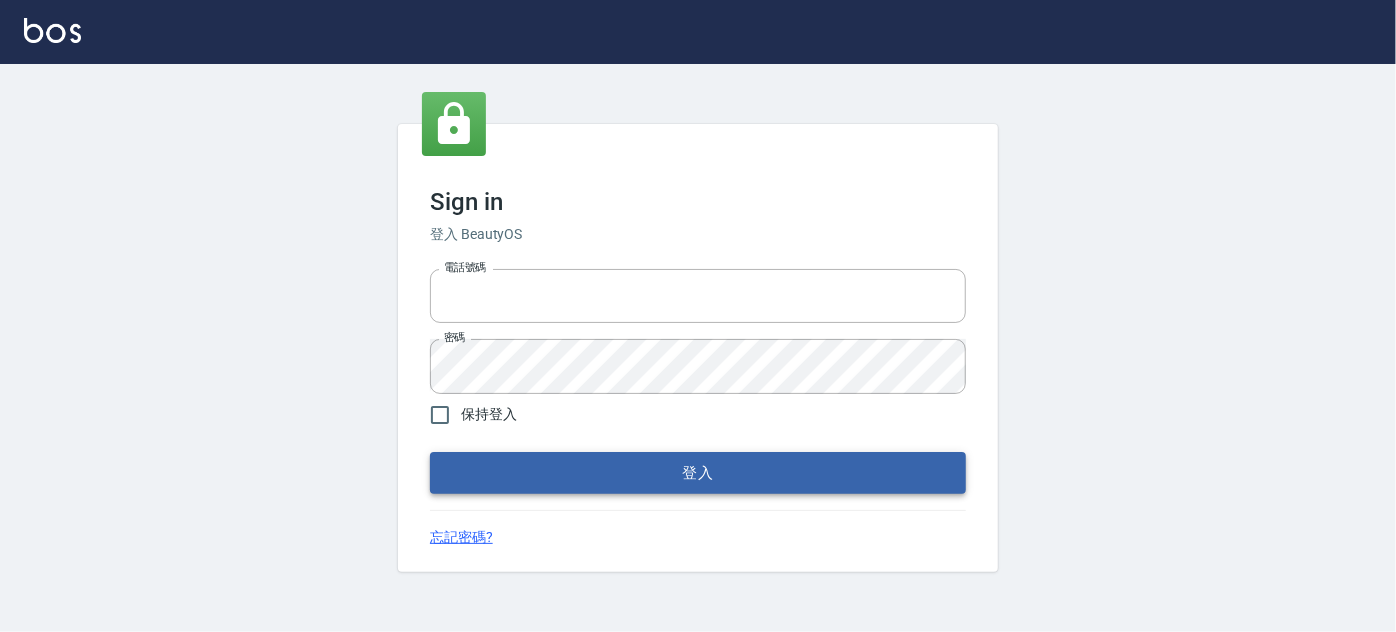 type on "[PHONE]" 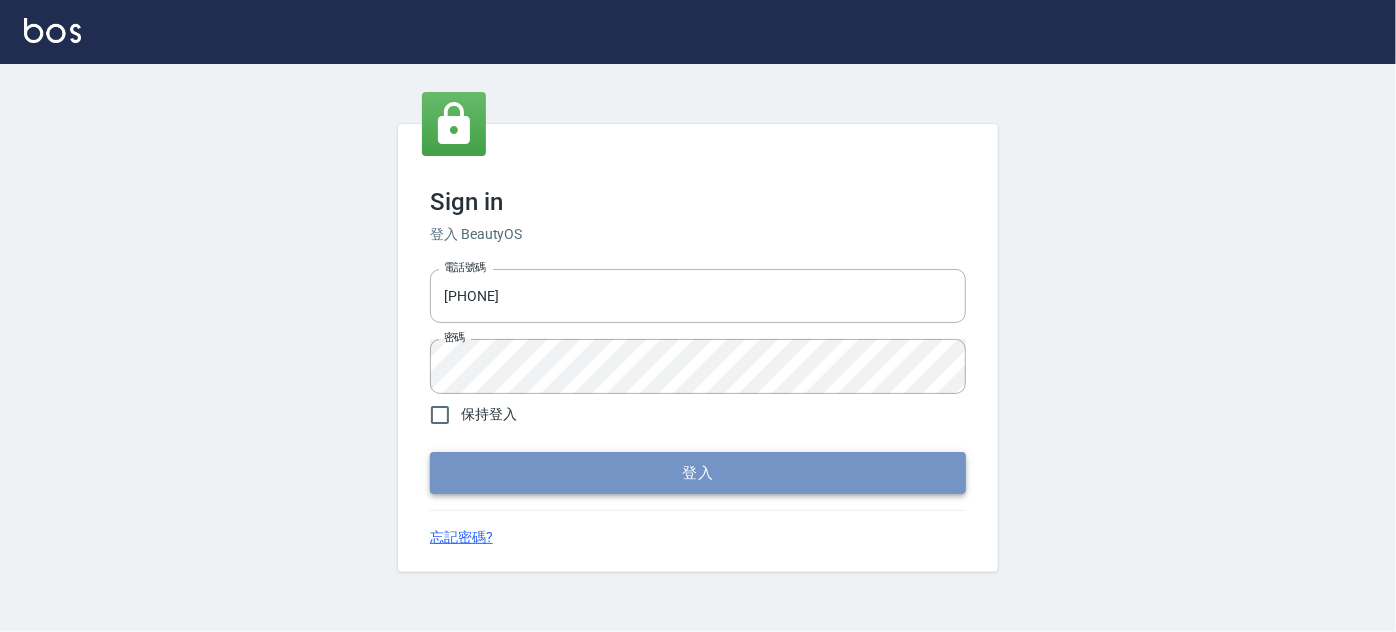 click on "登入" at bounding box center [698, 473] 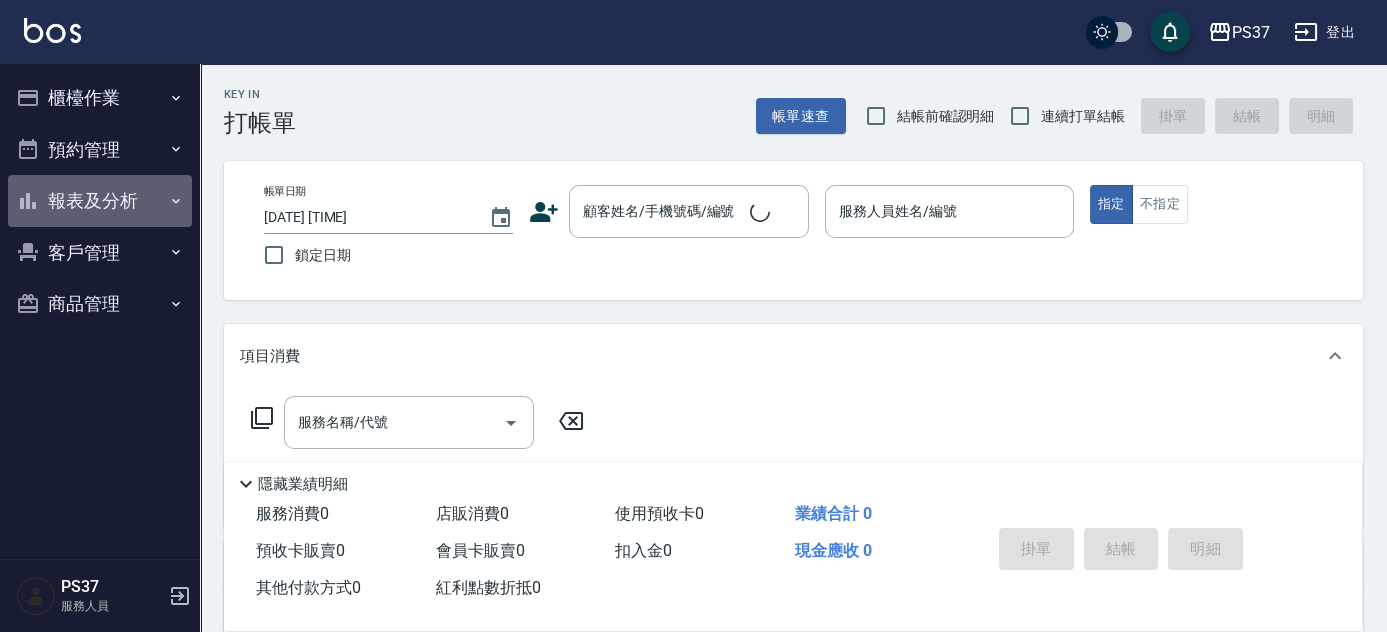 click on "報表及分析" at bounding box center [100, 201] 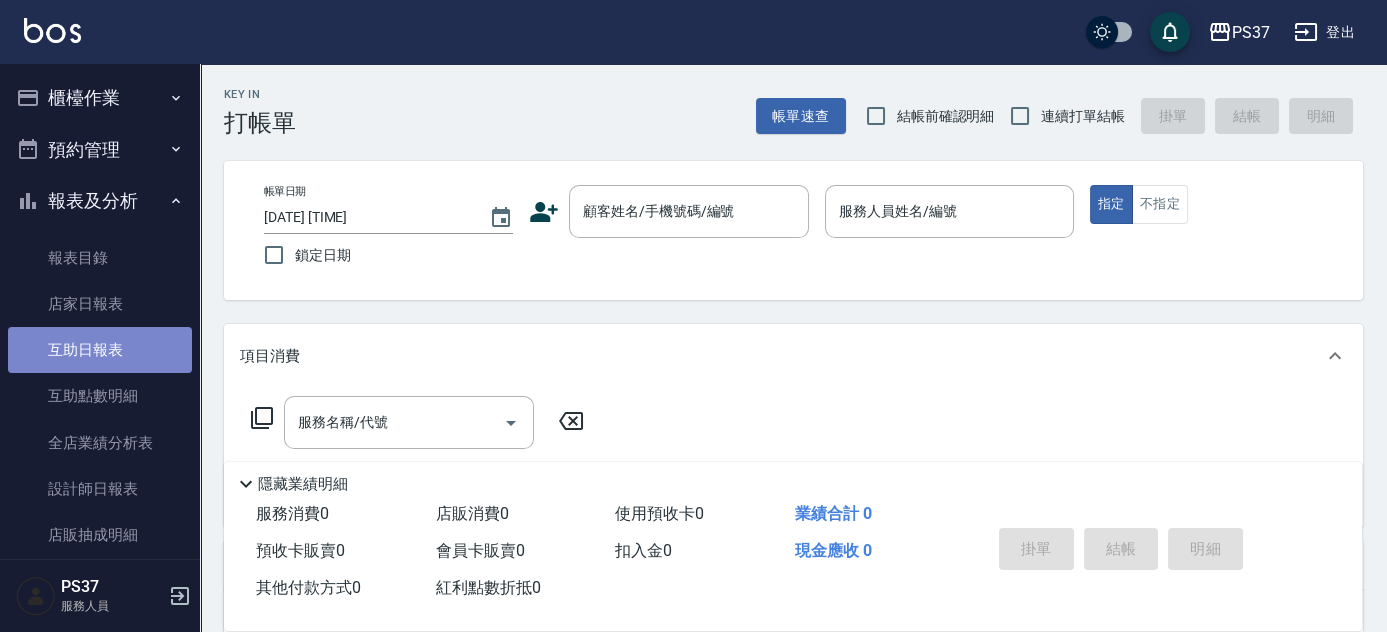 click on "互助日報表" at bounding box center [100, 350] 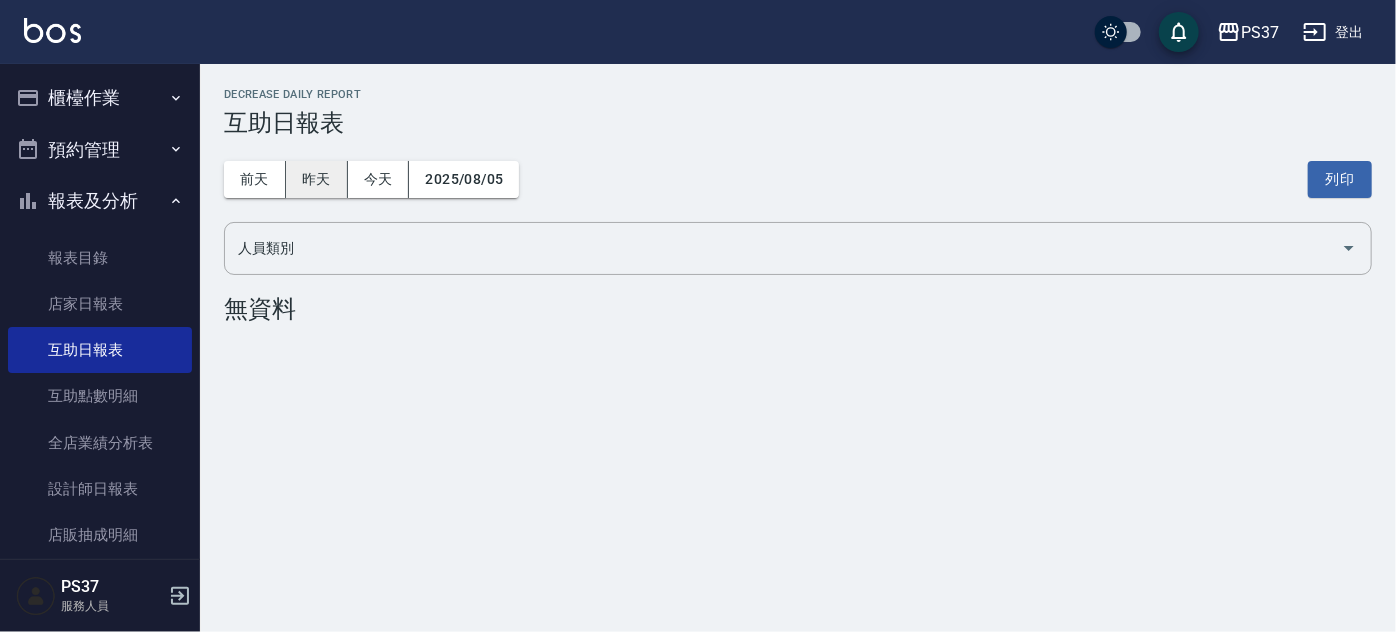 click on "昨天" at bounding box center (317, 179) 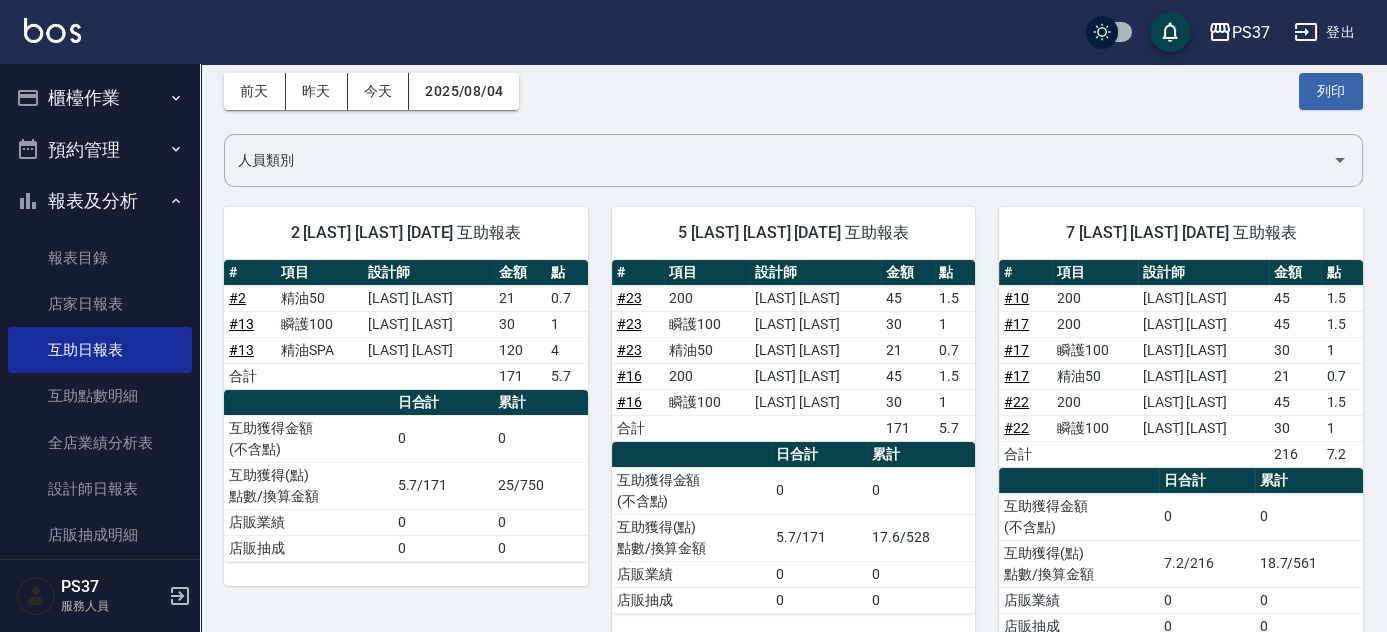 scroll, scrollTop: 0, scrollLeft: 0, axis: both 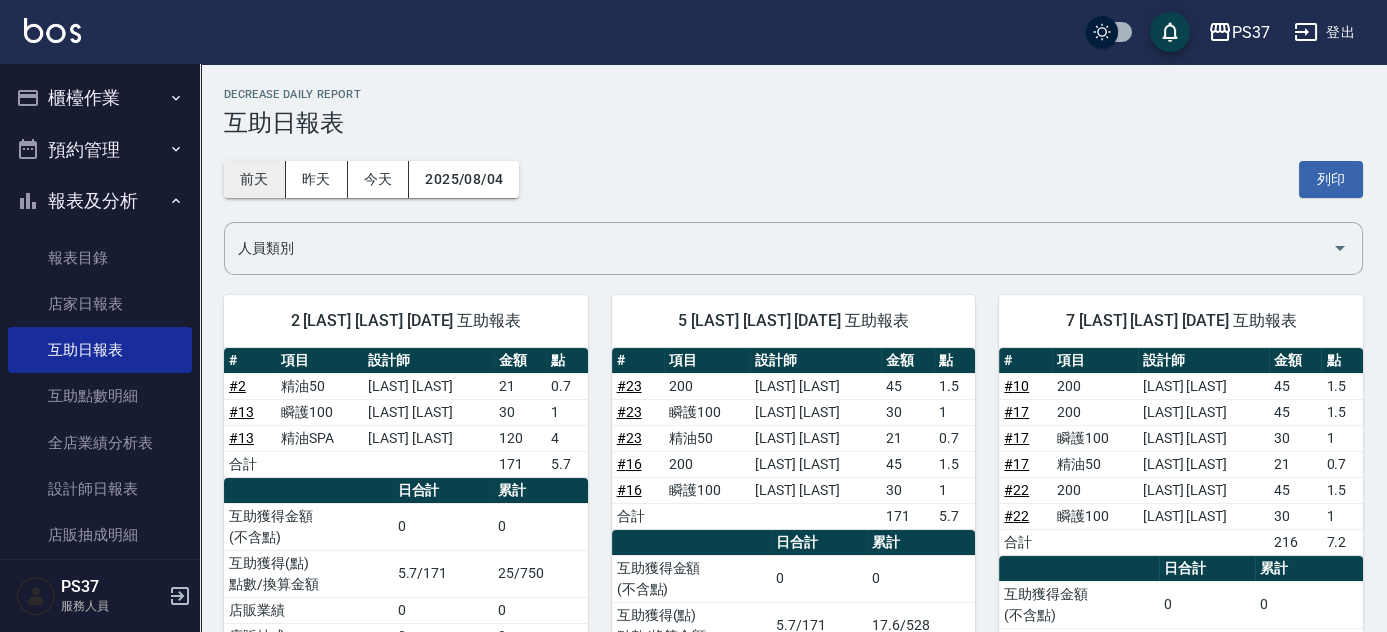 click on "前天" at bounding box center [255, 179] 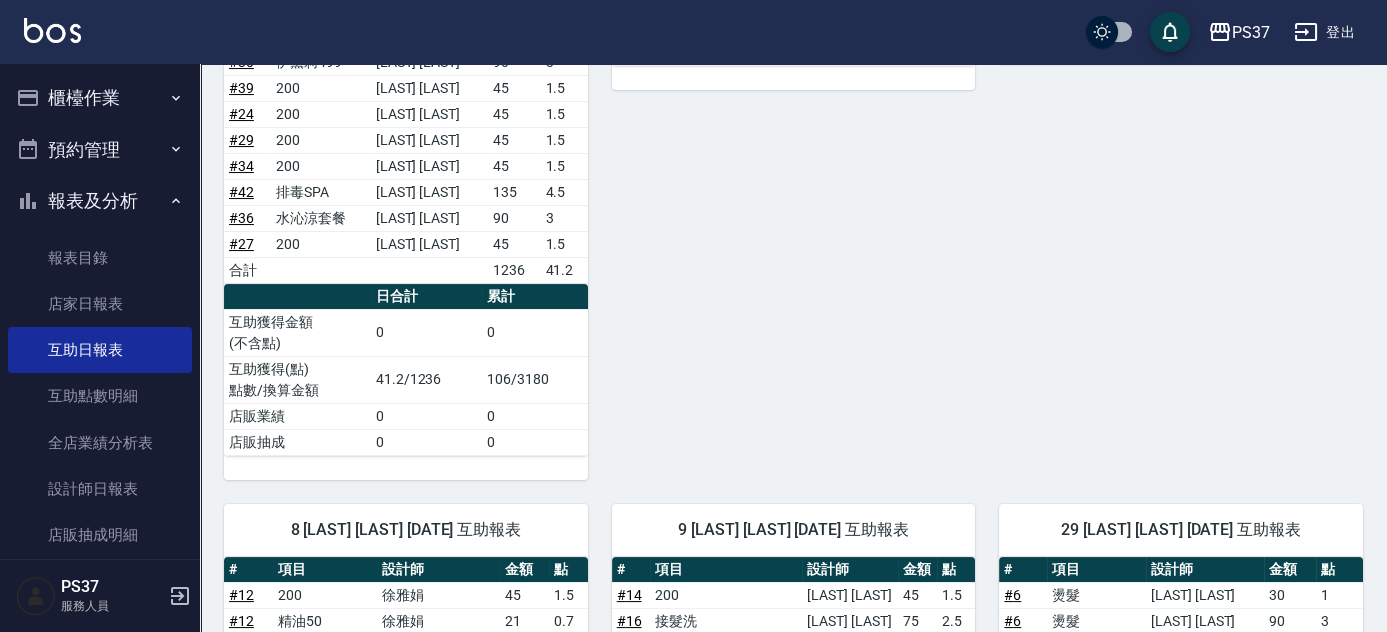 scroll, scrollTop: 0, scrollLeft: 0, axis: both 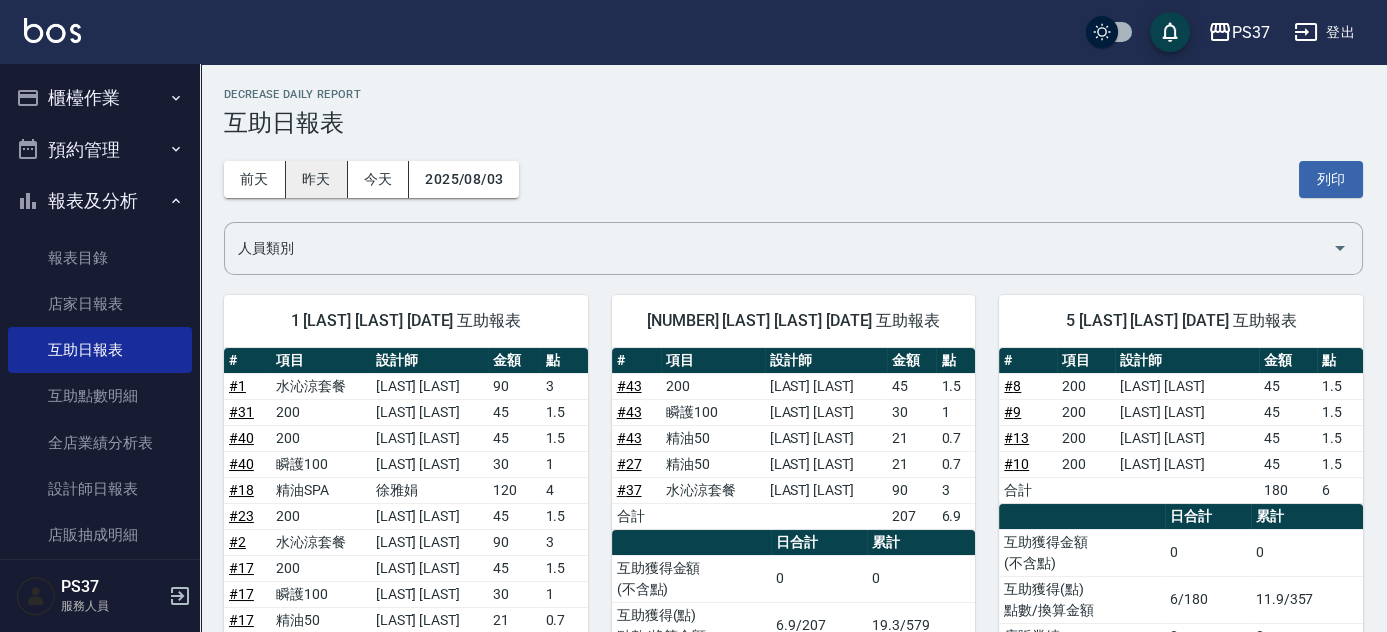 click on "昨天" at bounding box center [317, 179] 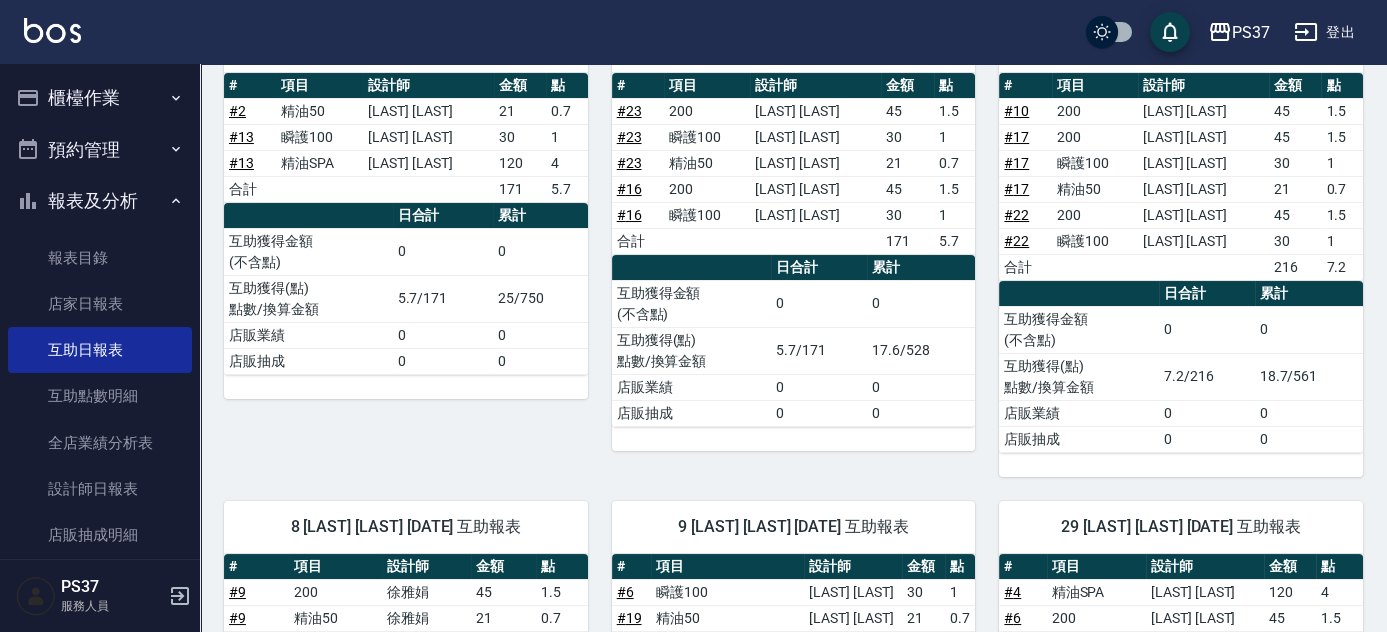 scroll, scrollTop: 0, scrollLeft: 0, axis: both 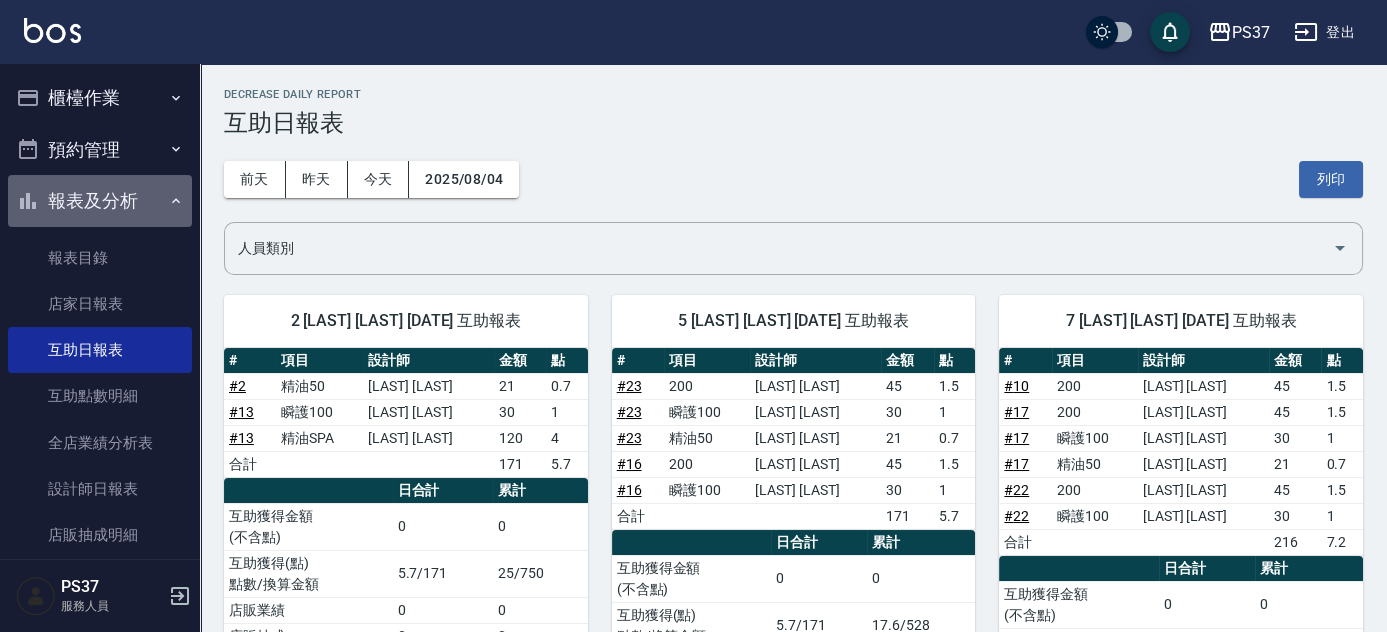 click on "報表及分析" at bounding box center [100, 201] 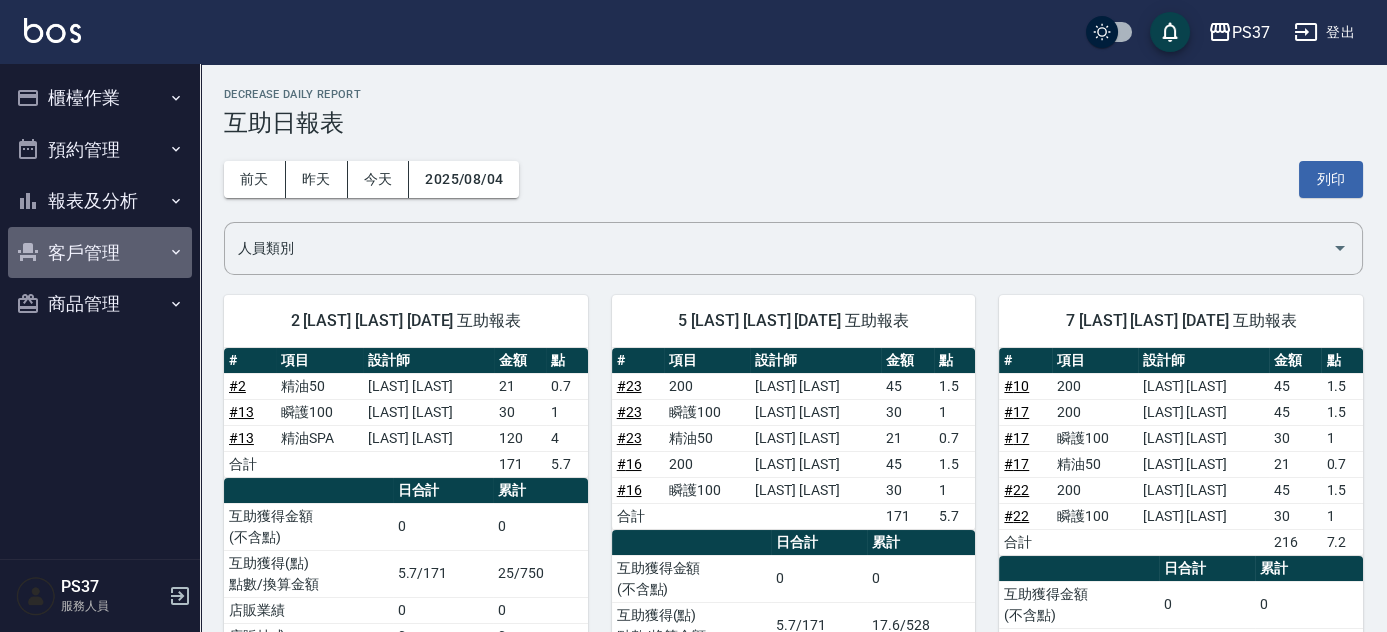 click on "客戶管理" at bounding box center (100, 253) 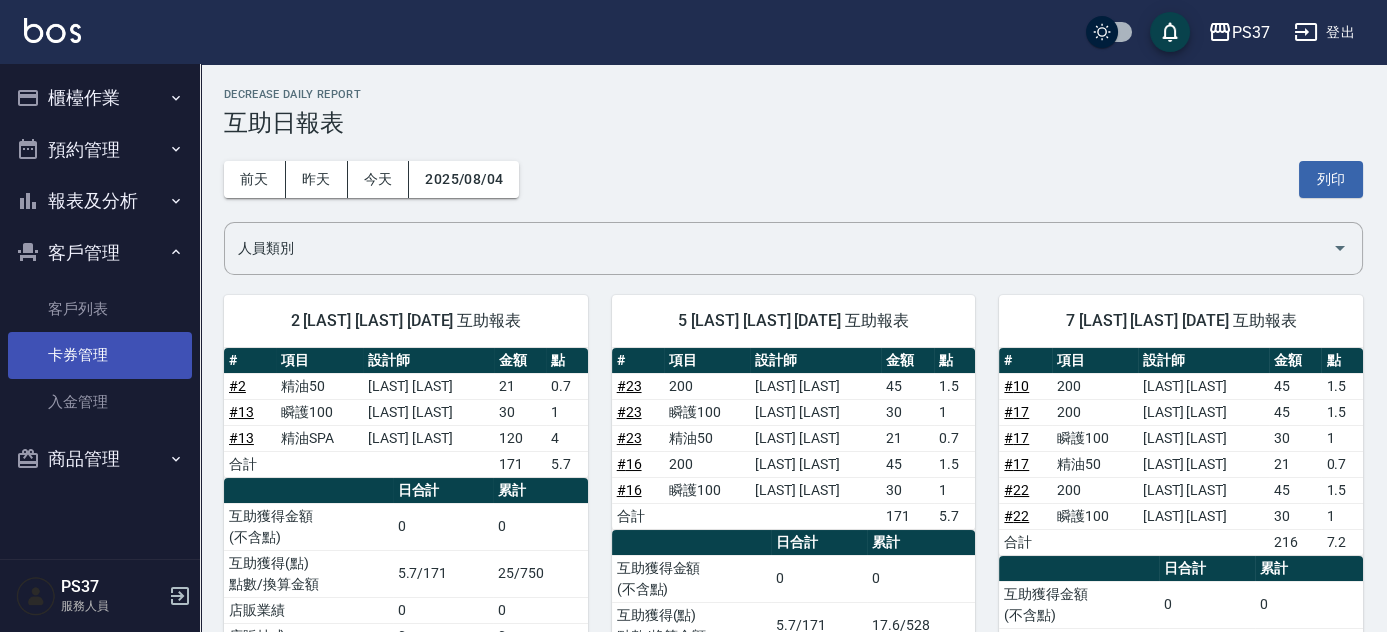 click on "卡券管理" at bounding box center [100, 355] 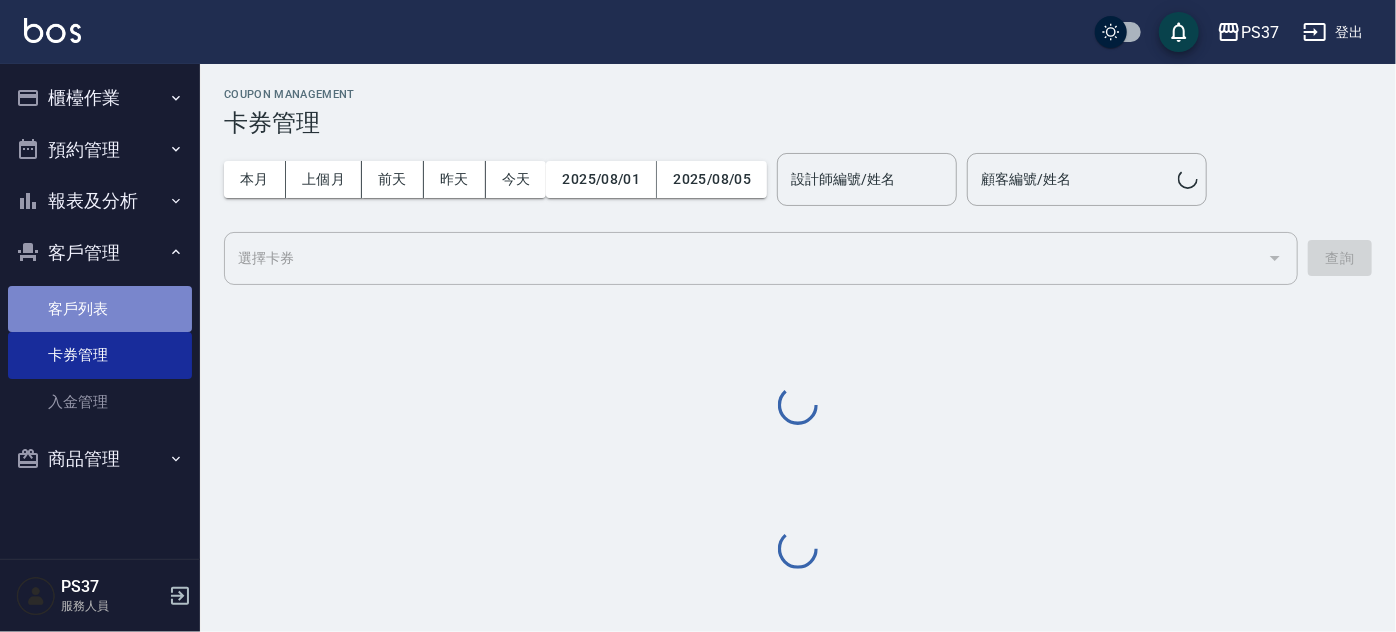 click on "客戶列表" at bounding box center (100, 309) 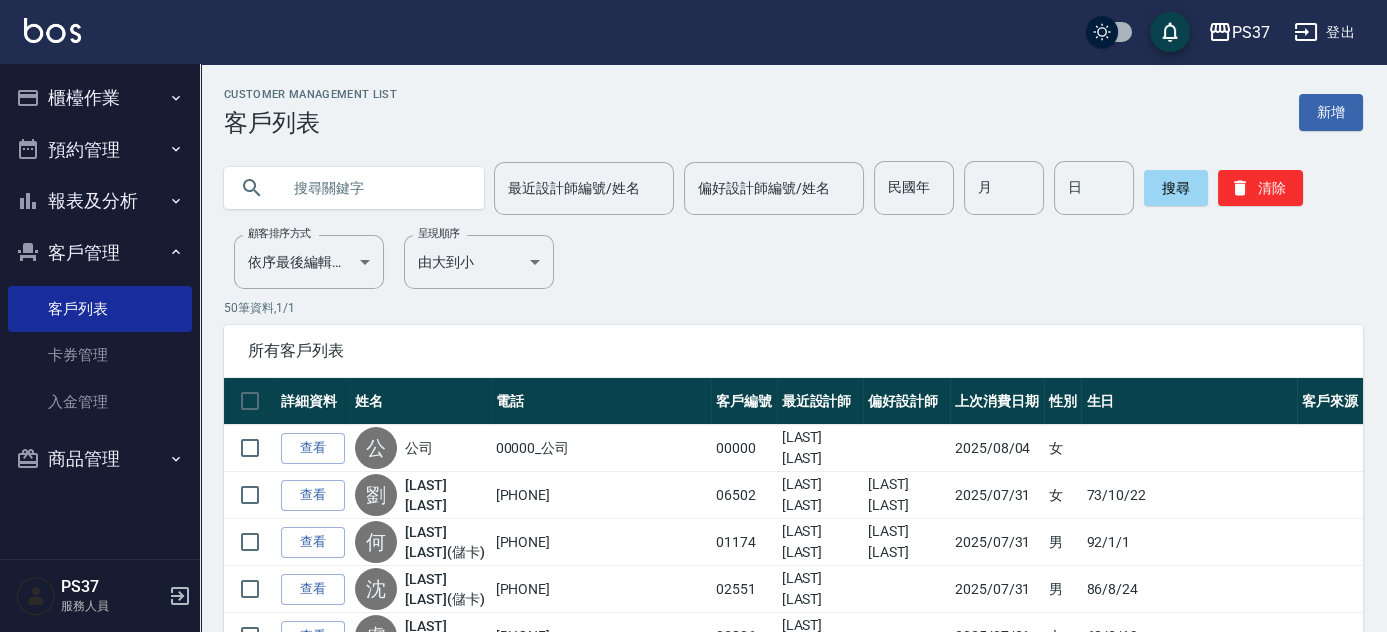 click on "Customer Management List 客戶列表 新增 最近設計師編號/姓名 最近設計師編號/姓名 偏好設計師編號/姓名 偏好設計師編號/姓名 民國年 民國年 月 月 日 日 搜尋 清除 顧客排序方式 依序最後編輯時間 UPDATEDAT 顧客排序方式 呈現順序 由大到小 DESC 呈現順序 50 筆資料, 1 / 1 所有客戶列表 詳細資料 姓名 電話 客戶編號 最近設計師 偏好設計師 上次消費日期 性別 生日 客戶來源 查看 公 公司 00000_公司 00000 [LAST] [LAST] [PHONE] [NUMBER] [LAST] [LAST] [LAST] [LAST] [DATE] 女 查看 何 何紹楊(儲卡) [PHONE] [NUMBER] [LAST] [LAST] [LAST] [LAST] [DATE] 男 [DATE] 查看 沈 沈明城(儲卡) [PHONE] [NUMBER] [LAST] [LAST] [DATE] 男 [DATE] 查看 盧 盧姝丹(儲卡) [PHONE] [NUMBER] [LAST] [LAST] [DATE] 女 [DATE] 查看 李 李麗如 [PHONE] [NUMBER] [LAST] [LAST] [DATE] 女 [DATE] 查看 阮 阮嬌艷(儲卡) [PHONE] [NUMBER] [LAST] [LAST] [DATE]" at bounding box center [793, 1466] 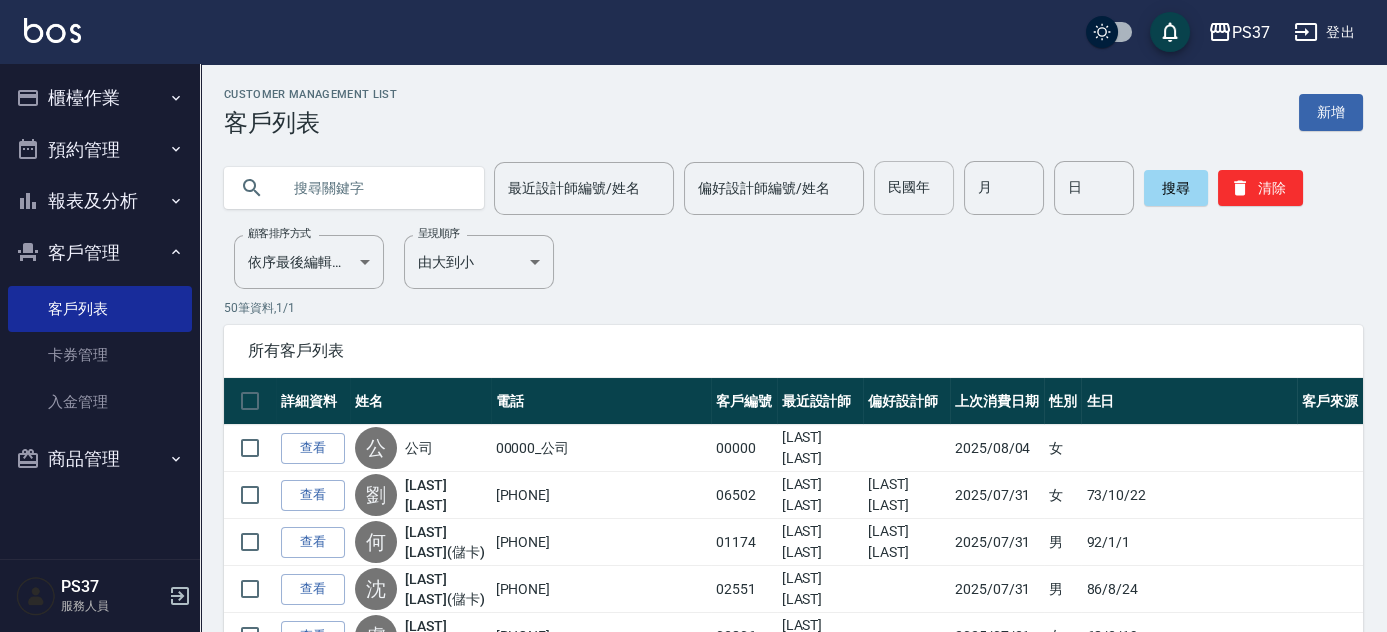 click on "民國年" at bounding box center [914, 188] 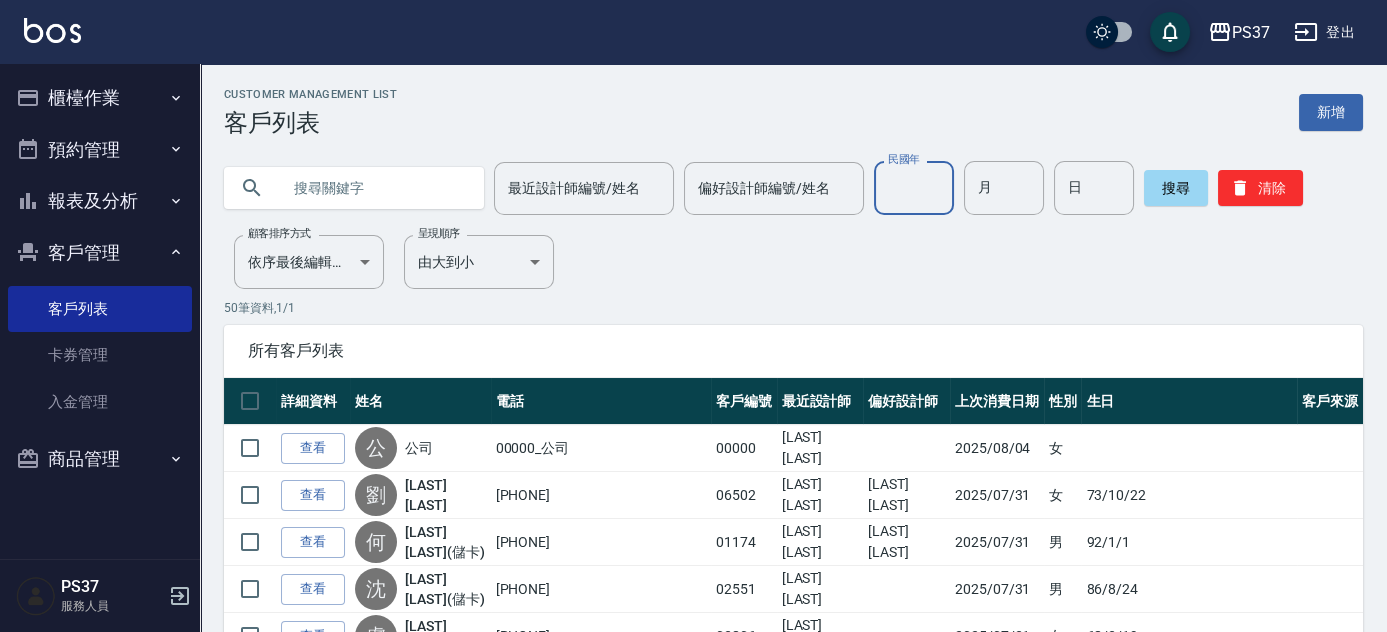 click on "報表及分析" at bounding box center [100, 201] 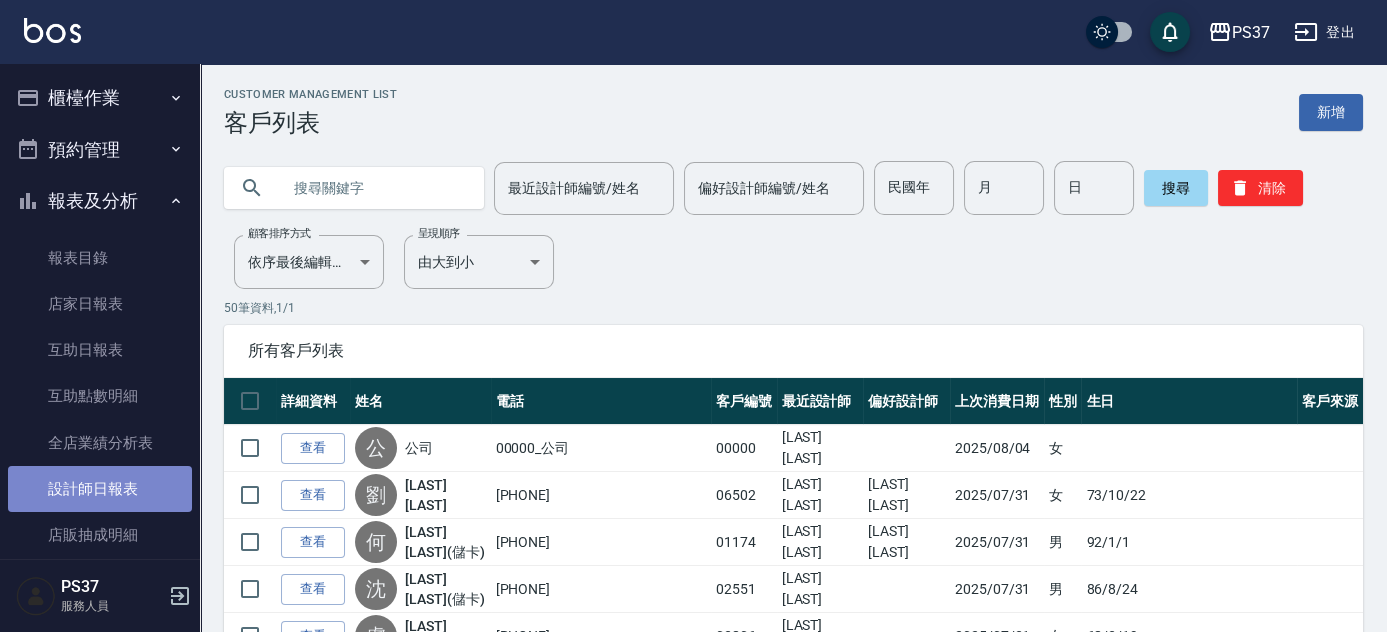 click on "設計師日報表" at bounding box center [100, 489] 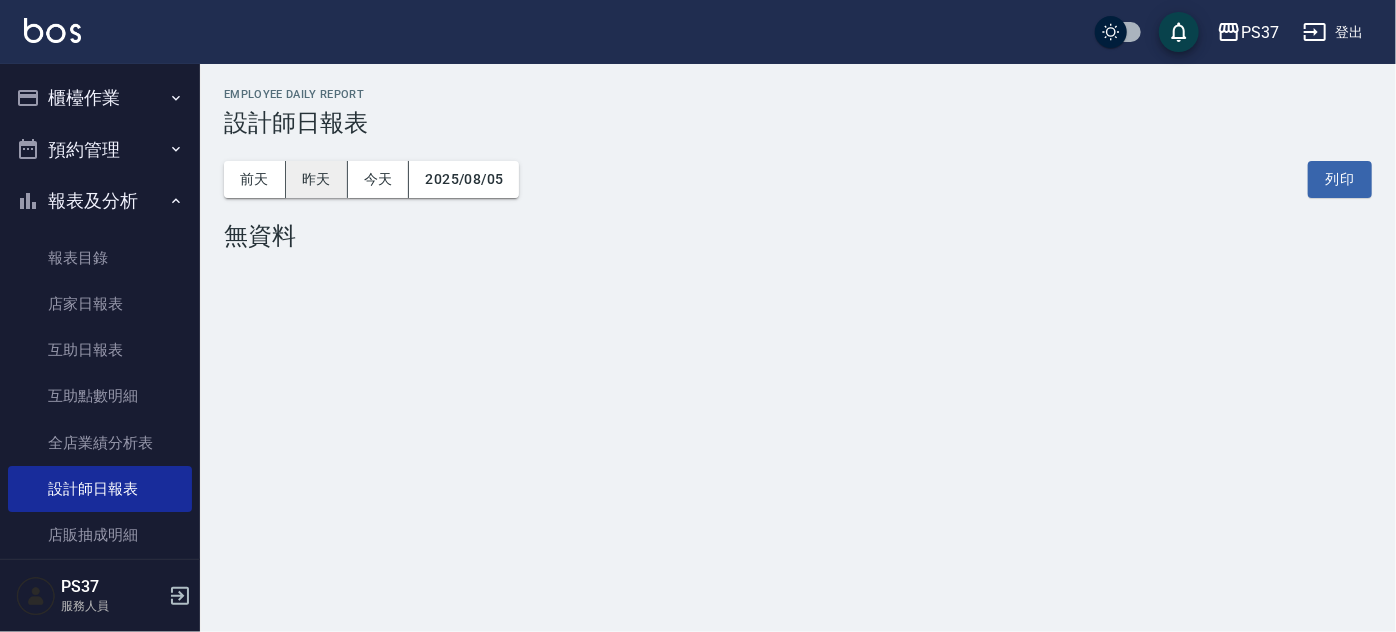 click on "昨天" at bounding box center (317, 179) 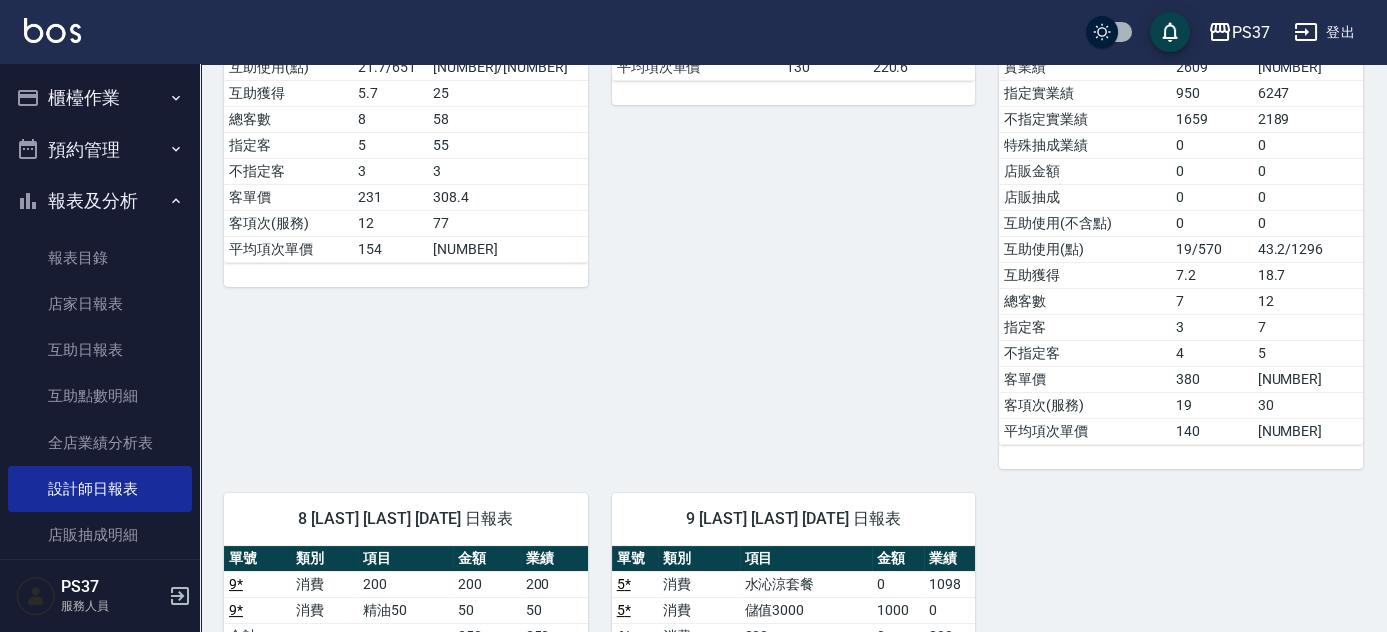 scroll, scrollTop: 1181, scrollLeft: 0, axis: vertical 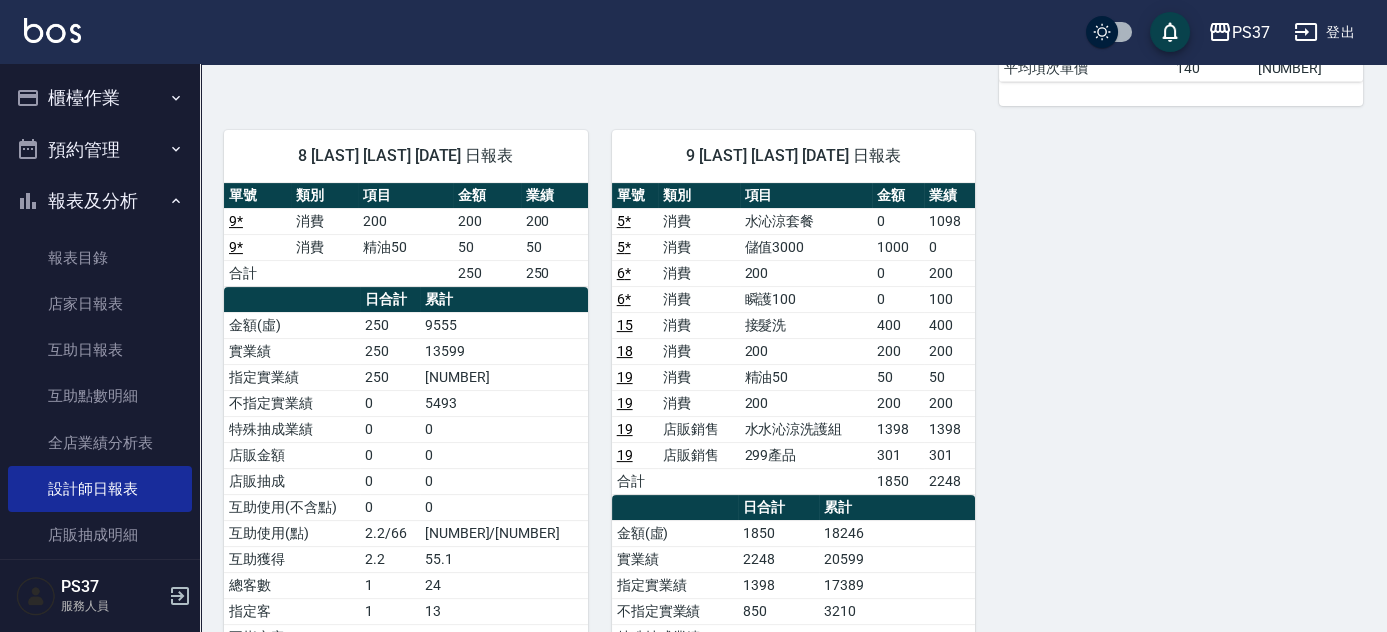 click on "[NUMBER] [LAST] [LAST] [DATE] 日報表 單號 類別 項目 金額 業績 1 * 消費 水沁涼套餐 0 1098 2 * 消費 200 0 200 2 * 消費 精油50 0 50 4 * 消費 精油SPA 0 699 4 * 消費 剪髮 0 1 7 * 消費 200 200 200 11 * 消費 200 200 200 12 消費 水沁涼套餐 1198 1198 13 消費 瞬護100 0 100 13 消費 精油SPA 0 699 21 消費 200 200 200 21 消費 精油50 50 50 合計 1848 4695 日合計 累計 金額(虛) 1848 17888 實業績 4695 32269 指定實業績 2448 30022 不指定實業績 2247 2247 特殊抽成業績 0 0 店販金額 0 0 店販抽成 0 0 互助使用(不含點) 0 0 互助使用(點) 21.7/651 148.9/4467 互助獲得 5.7 25 總客數 8 58 指定客 5 55 不指定客 3 3 客單價 231 308.4 客項次(服務) 12 77 平均項次單價 154 232.3 5 [LAST] [LAST] [DATE] 日報表 單號 類別 項目 金額 業績 16 消費 200 200 200 16 消費 瞬護100 100 100 23 消費 200 200 200 23 消費 瞬護100 100 100 23 消費 精油50 50 50 合計 650 650 日合計 累計 金額(虛) 650 650" at bounding box center [781, -11] 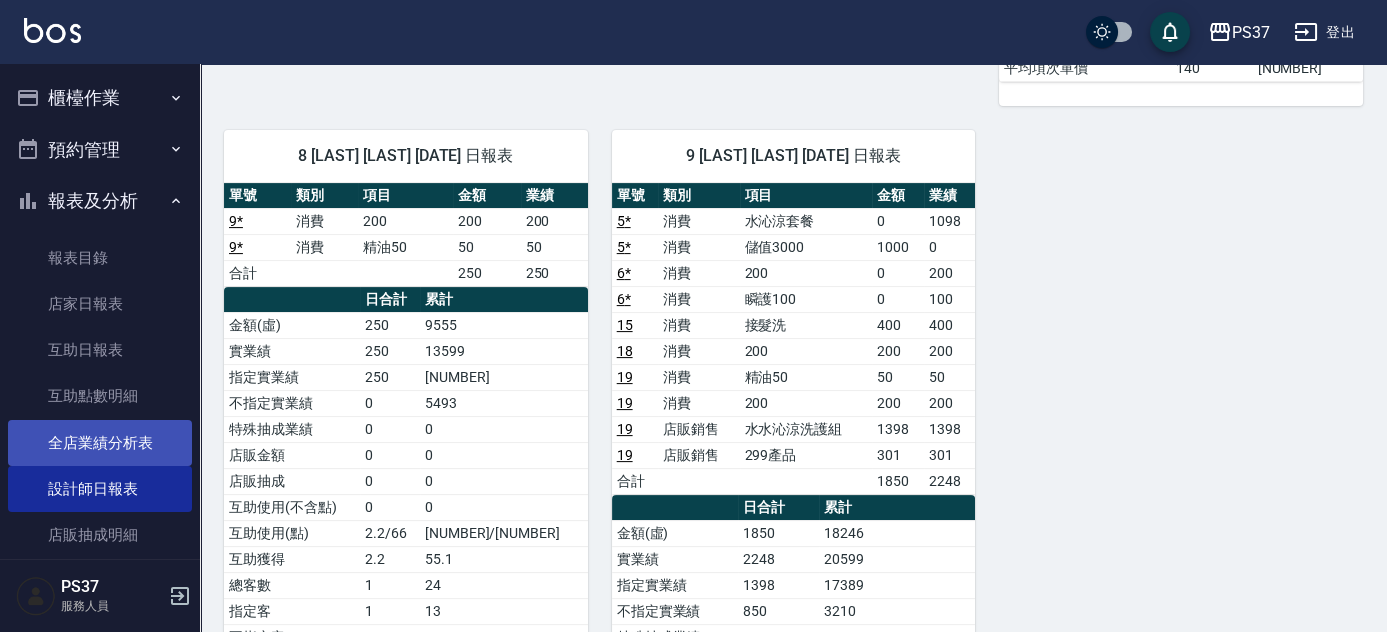 click on "全店業績分析表" at bounding box center (100, 443) 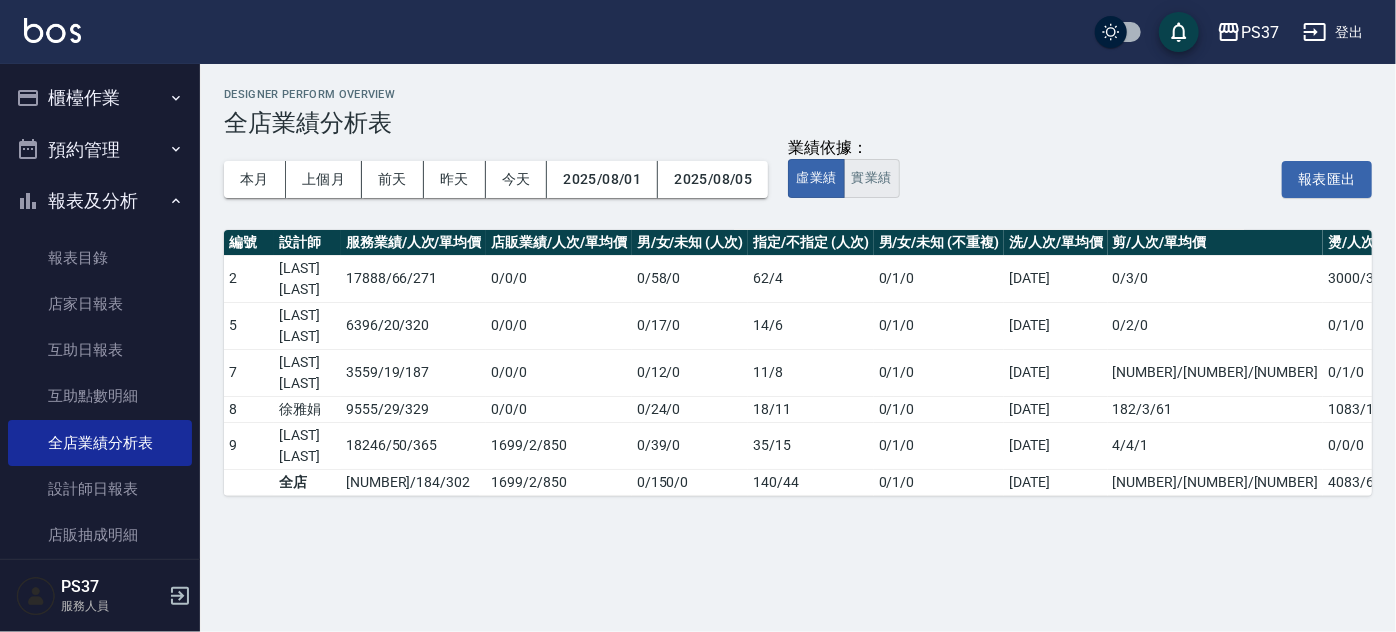 click on "實業績" at bounding box center [872, 178] 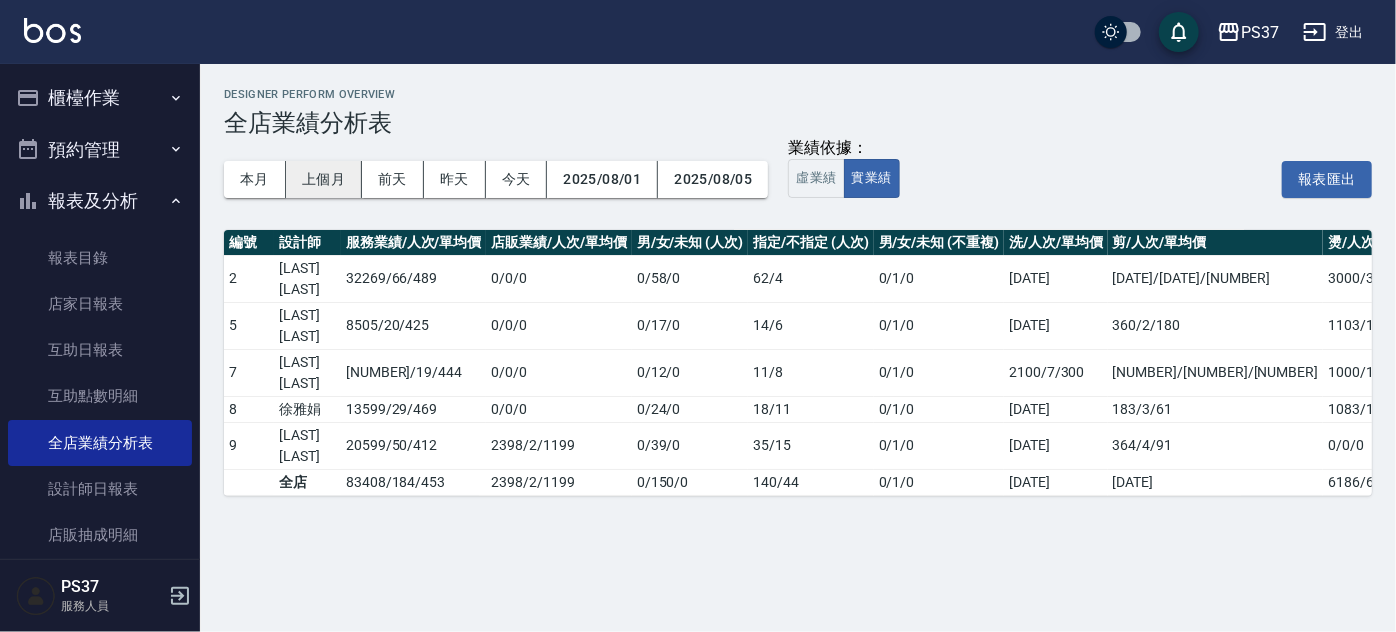 click on "上個月" at bounding box center [324, 179] 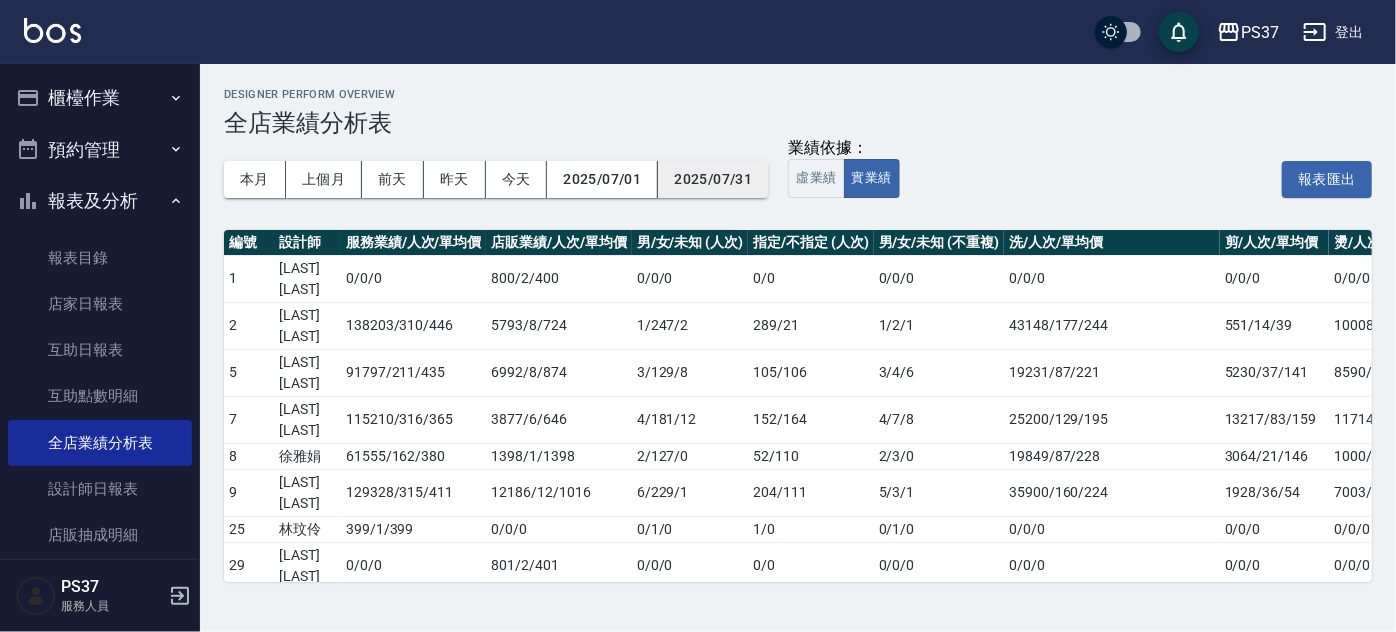 click on "2025/07/31" at bounding box center (713, 179) 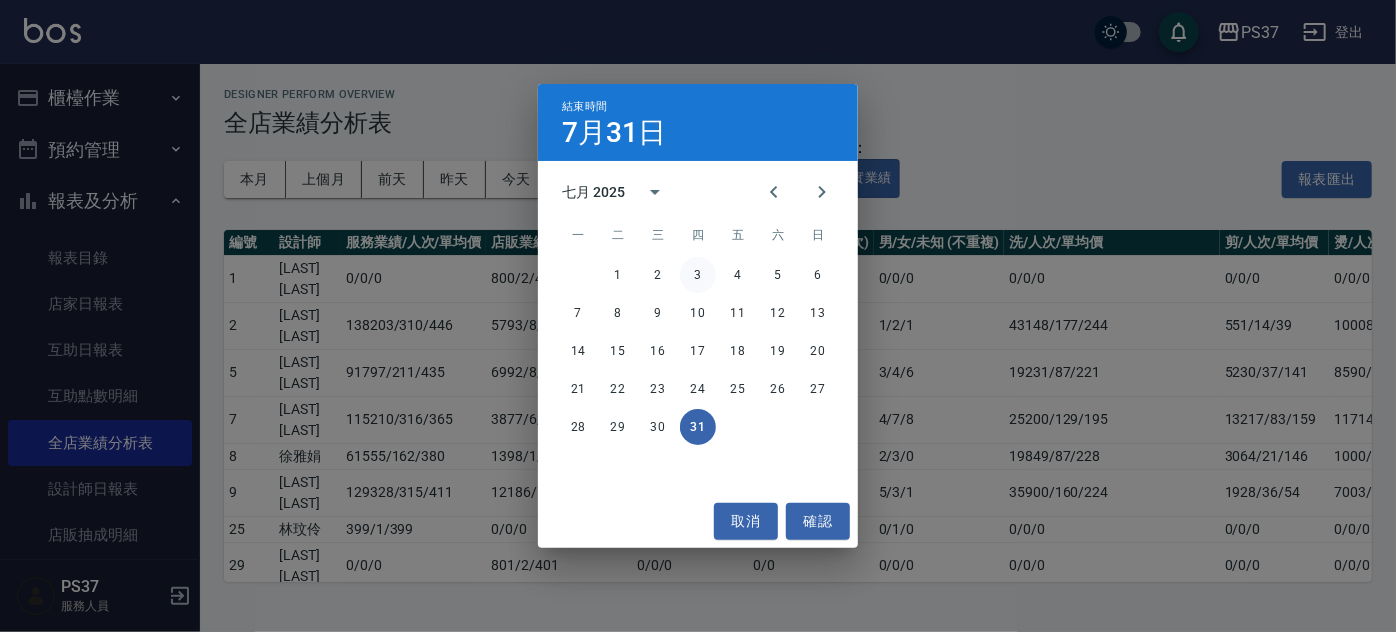 click on "3" at bounding box center [698, 275] 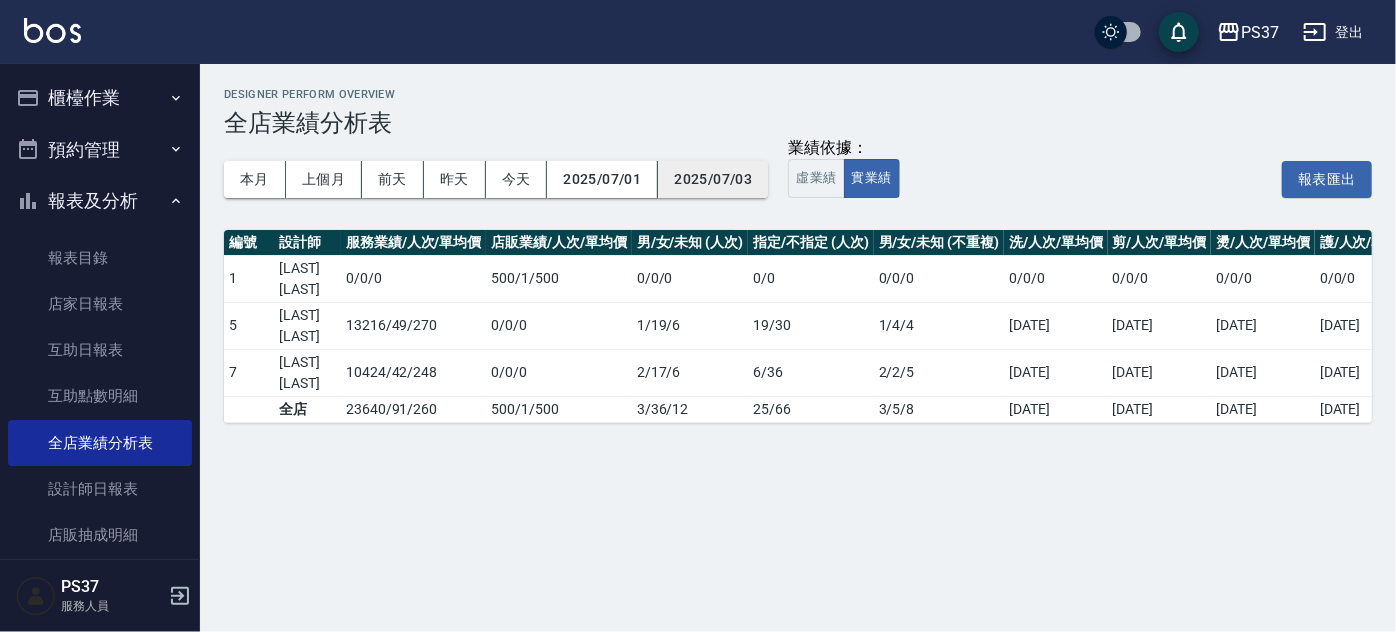 click on "2025/07/03" at bounding box center [713, 179] 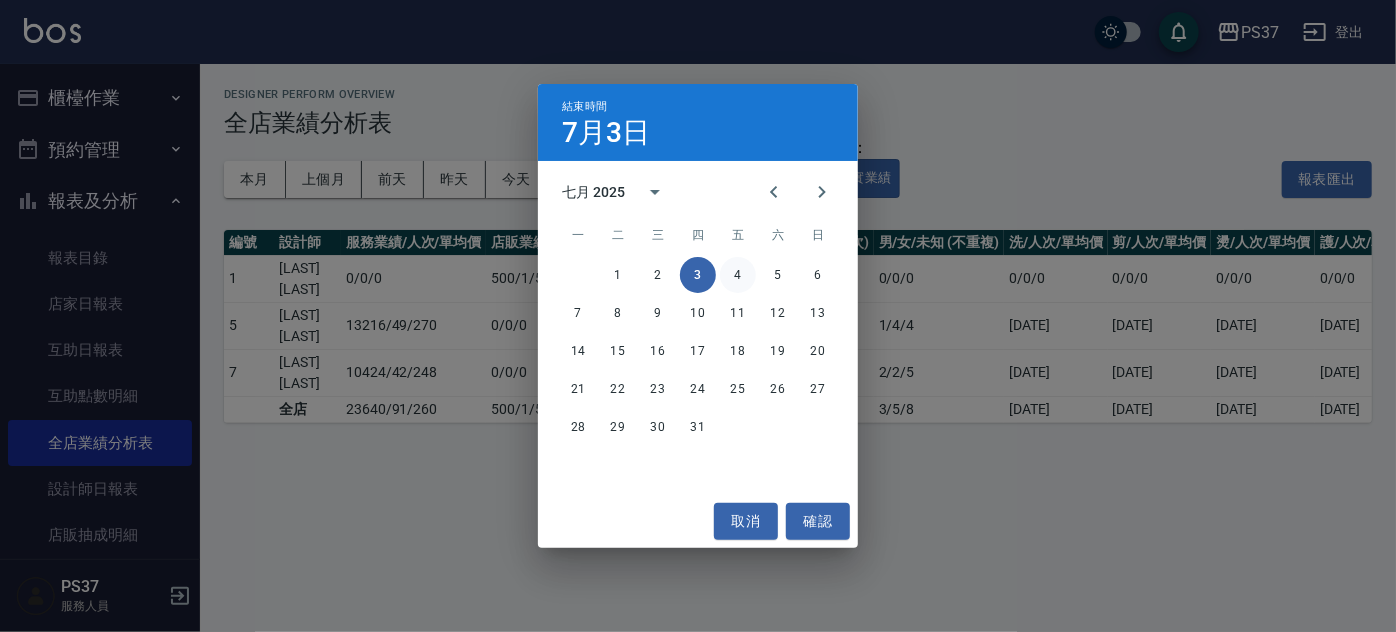 click on "4" at bounding box center (738, 275) 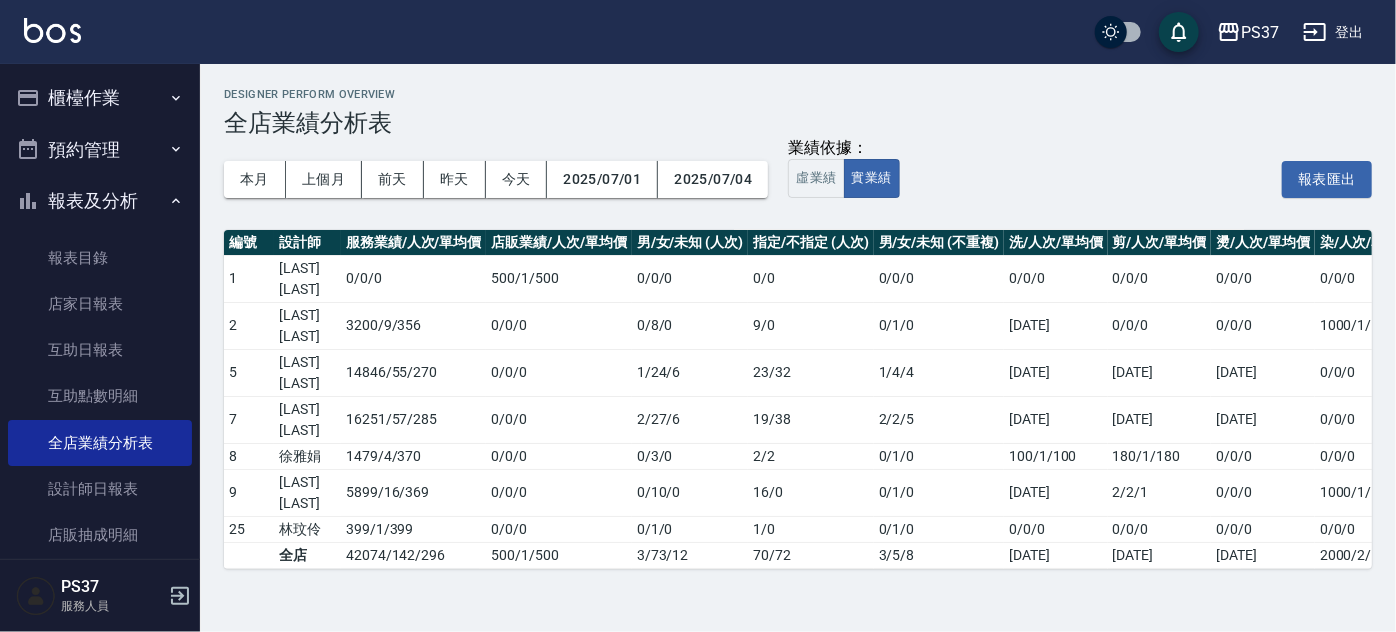 click on "本月 上個月 前天 昨天 今天 [DATE] [DATE]" at bounding box center (496, 179) 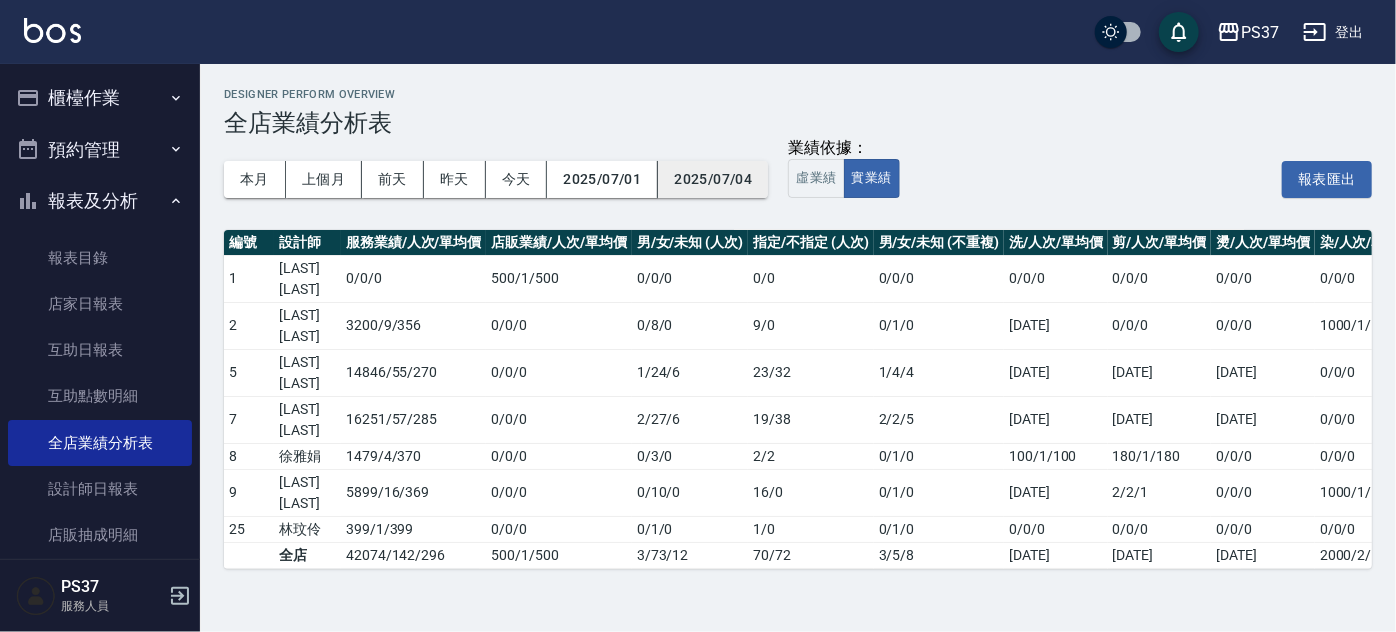 click on "2025/07/04" at bounding box center (713, 179) 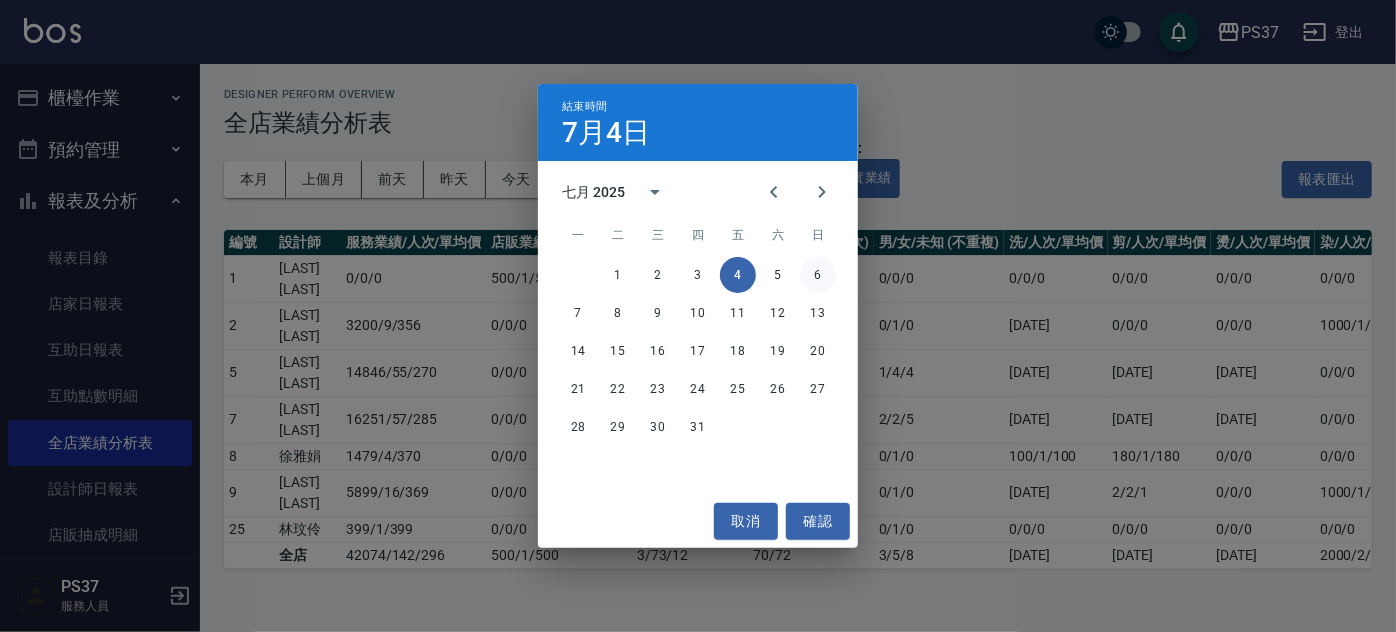 click on "6" at bounding box center (818, 275) 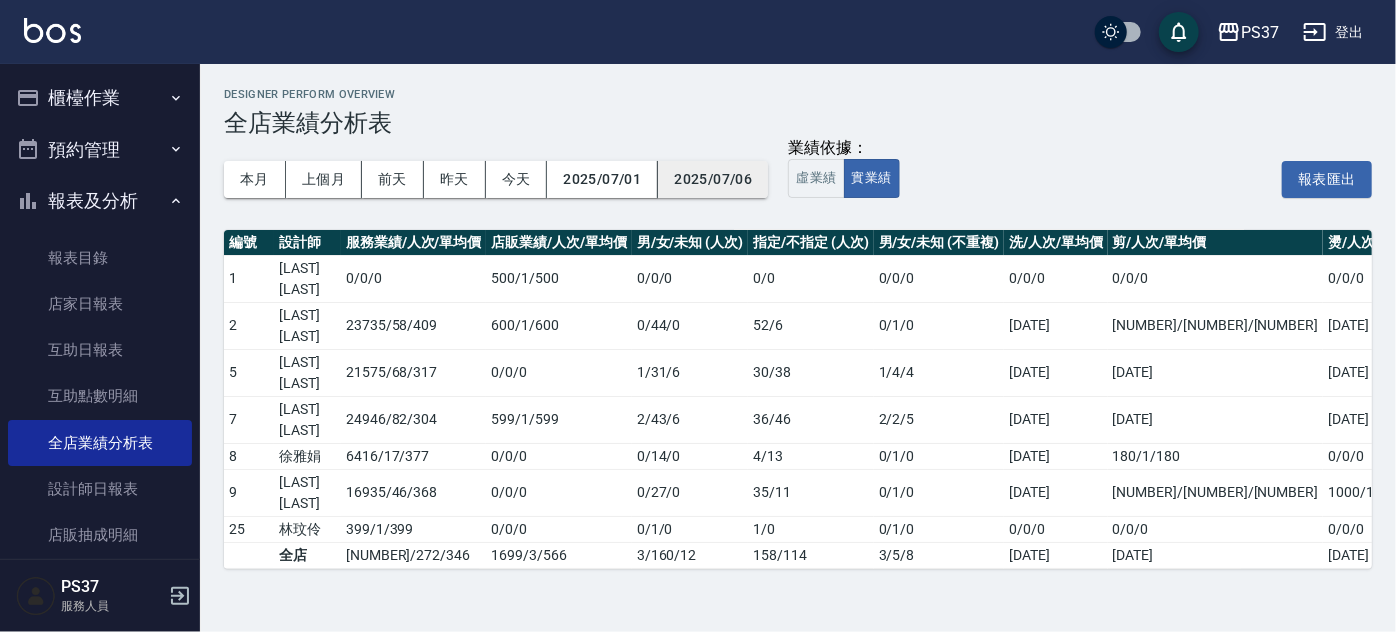 click on "2025/07/06" at bounding box center (713, 179) 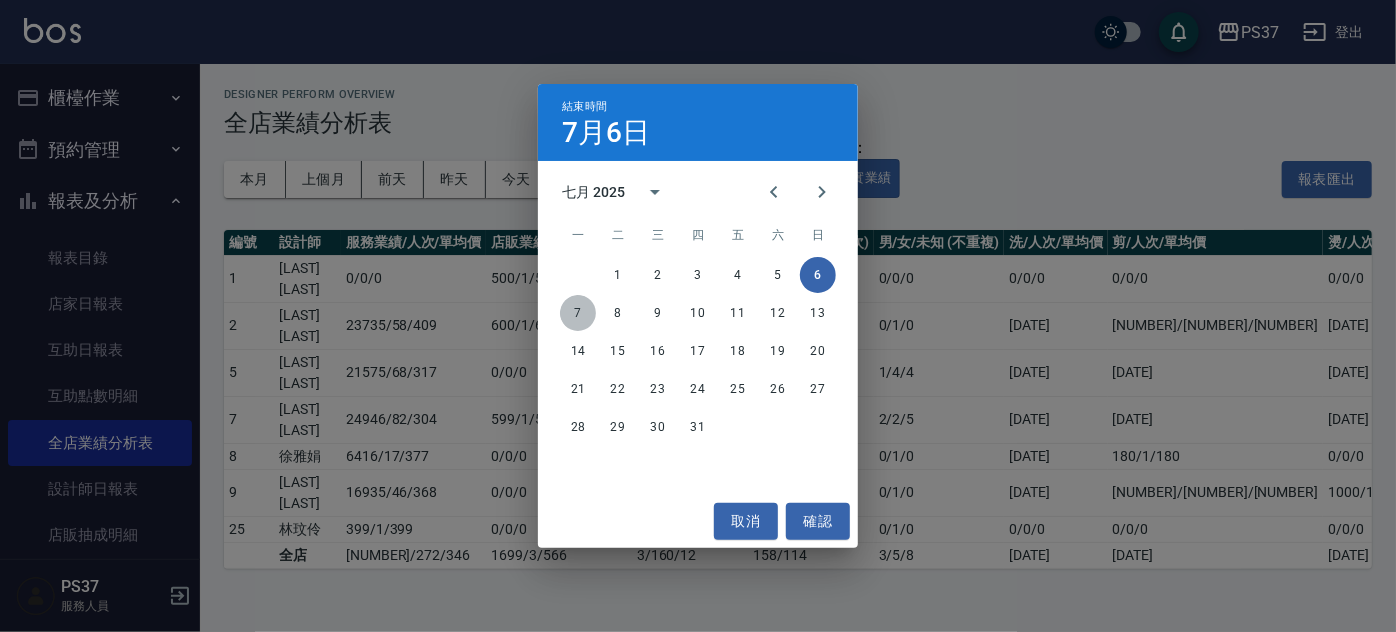 click on "7" at bounding box center [578, 313] 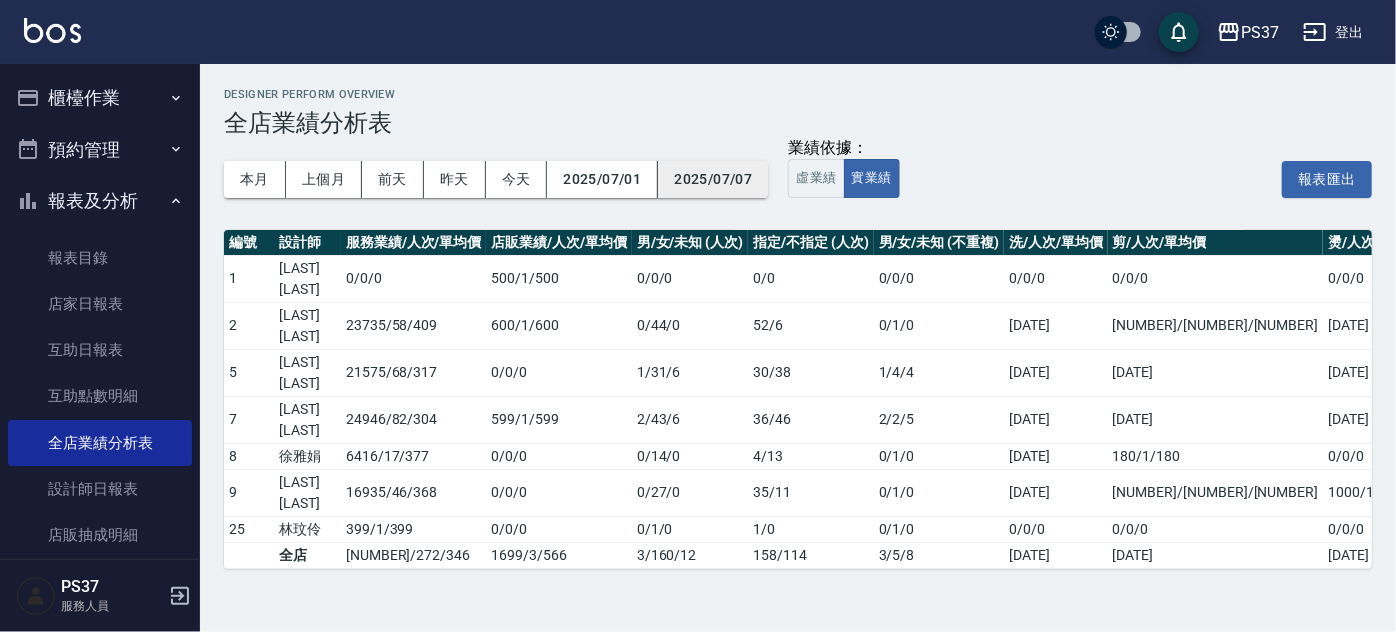 click on "2025/07/07" at bounding box center [713, 179] 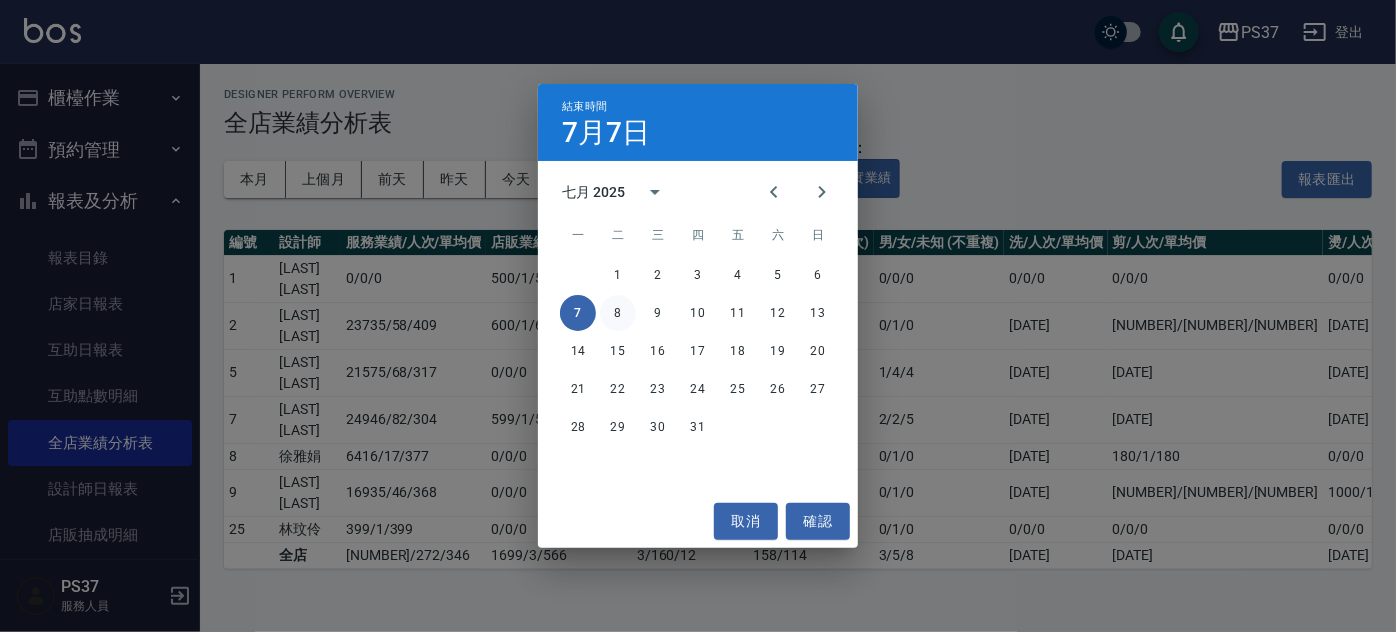 click on "8" at bounding box center (618, 313) 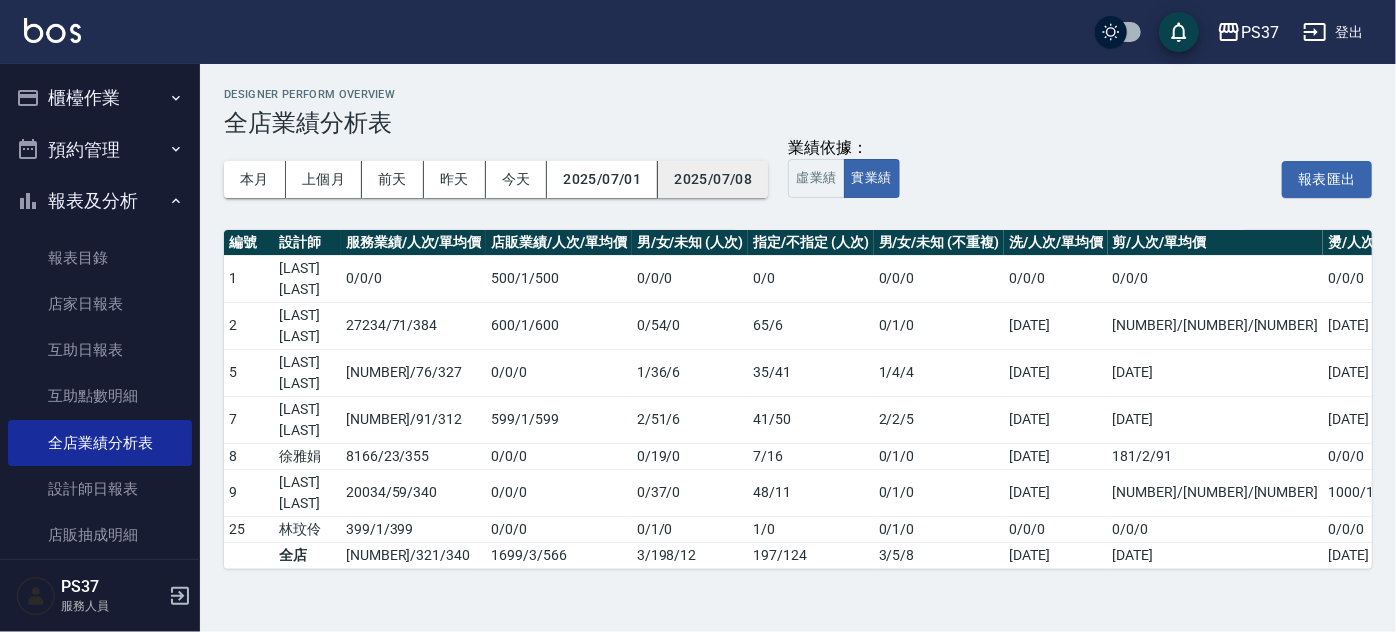 click on "2025/07/08" at bounding box center (713, 179) 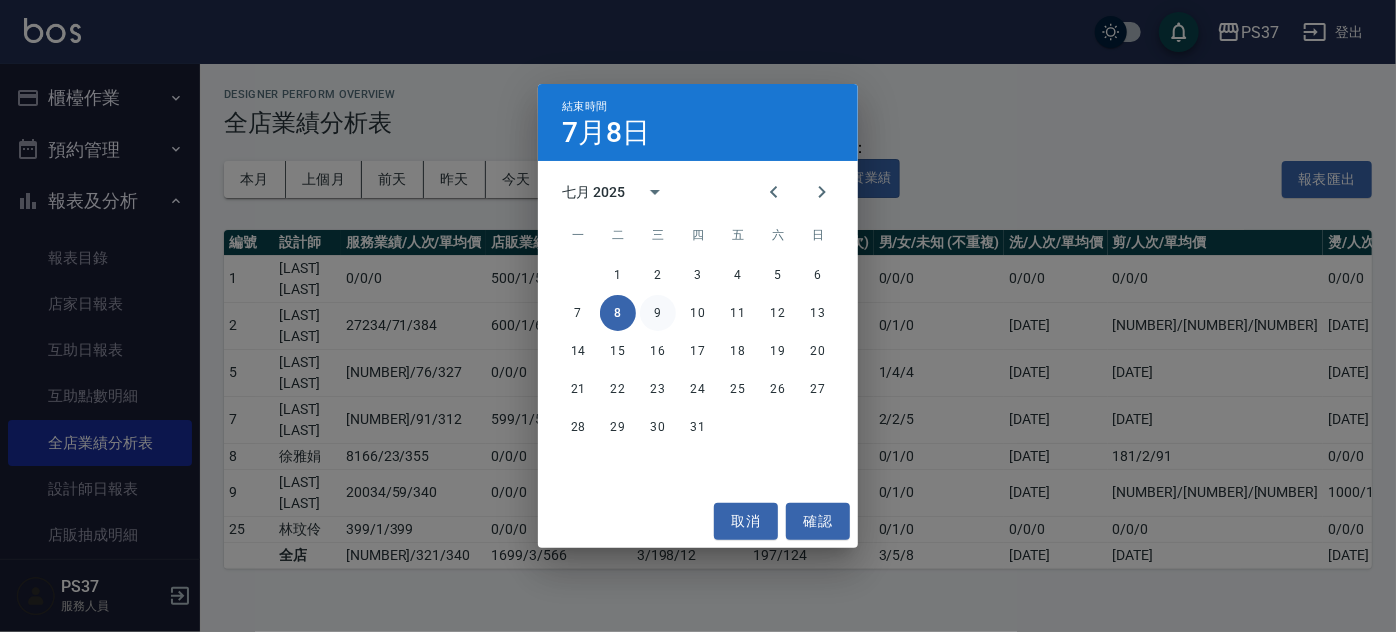 click on "9" at bounding box center (658, 313) 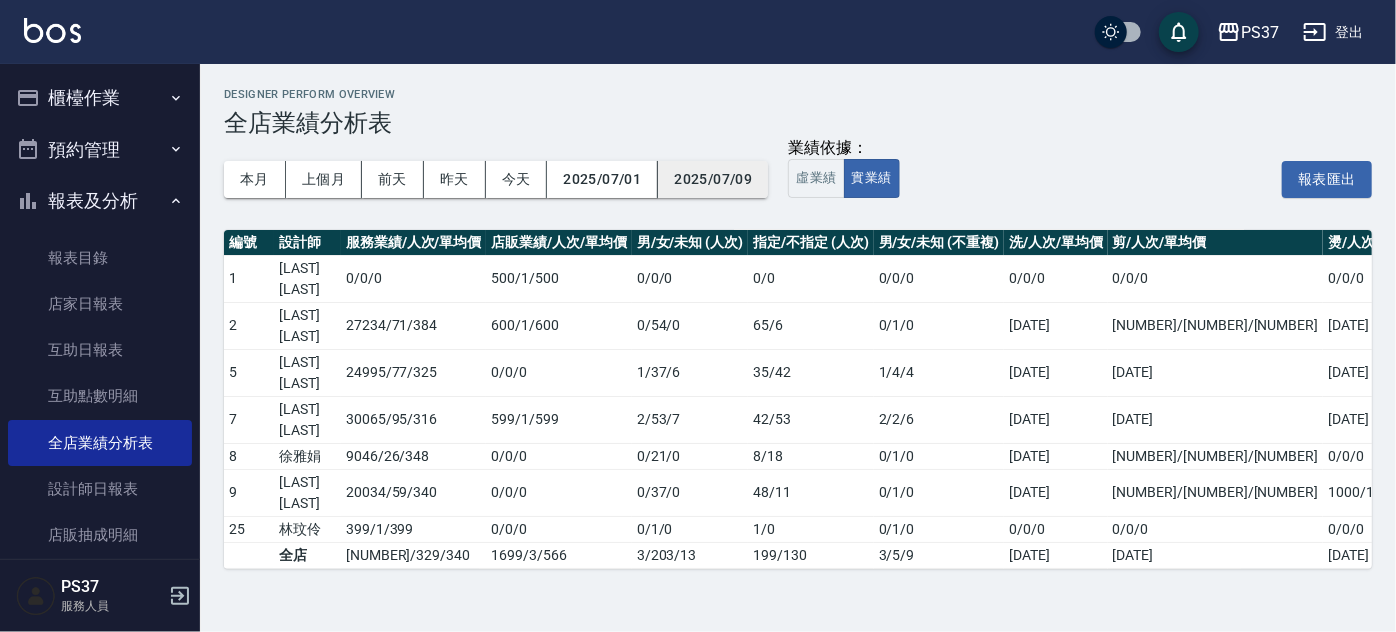click on "2025/07/09" at bounding box center (713, 179) 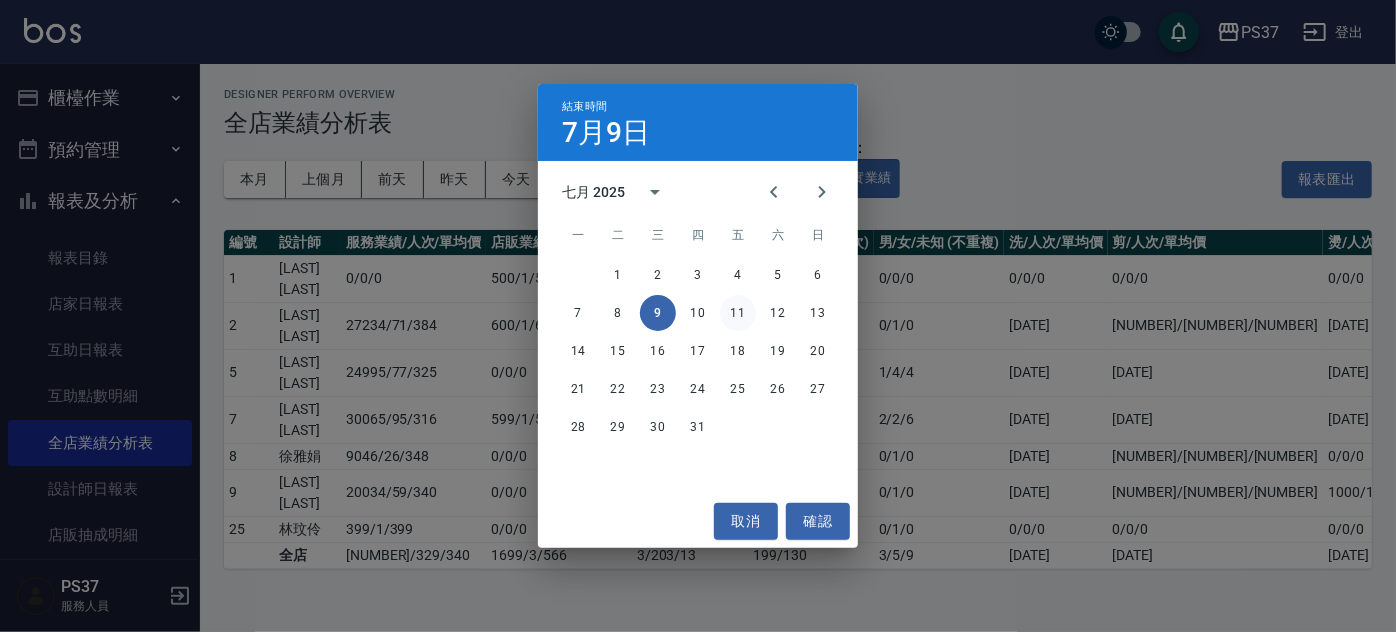 click on "11" at bounding box center [738, 313] 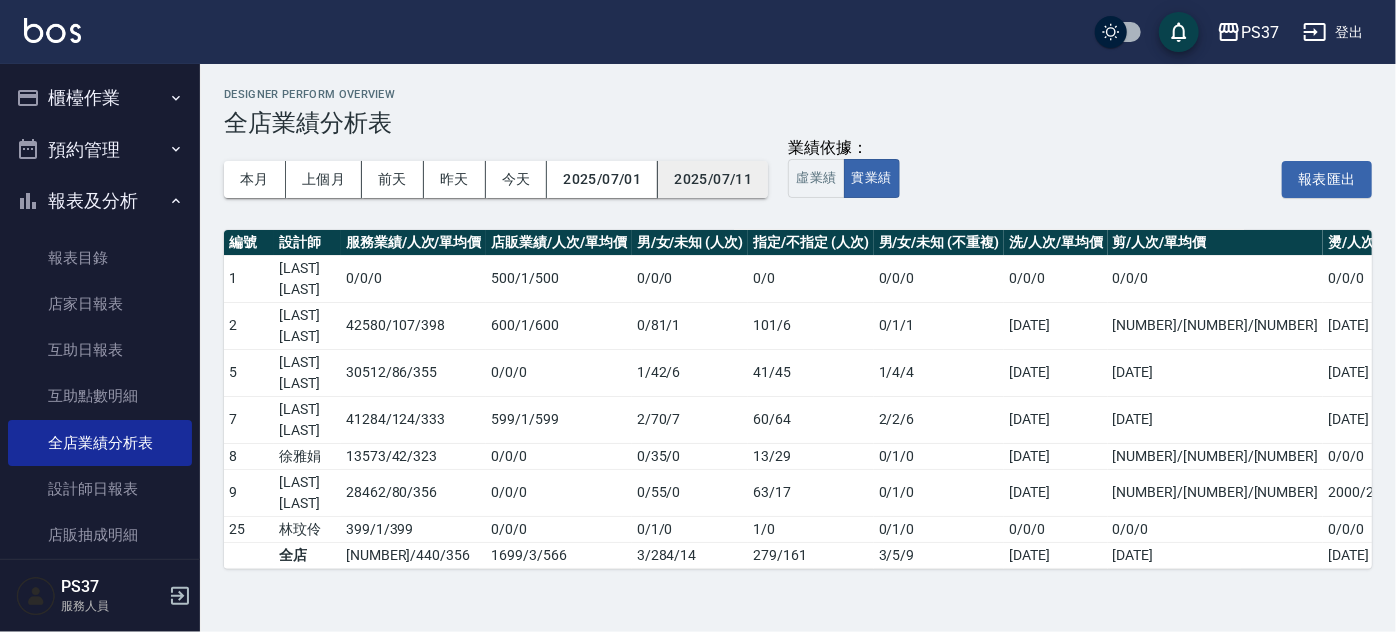 click on "2025/07/11" at bounding box center [713, 179] 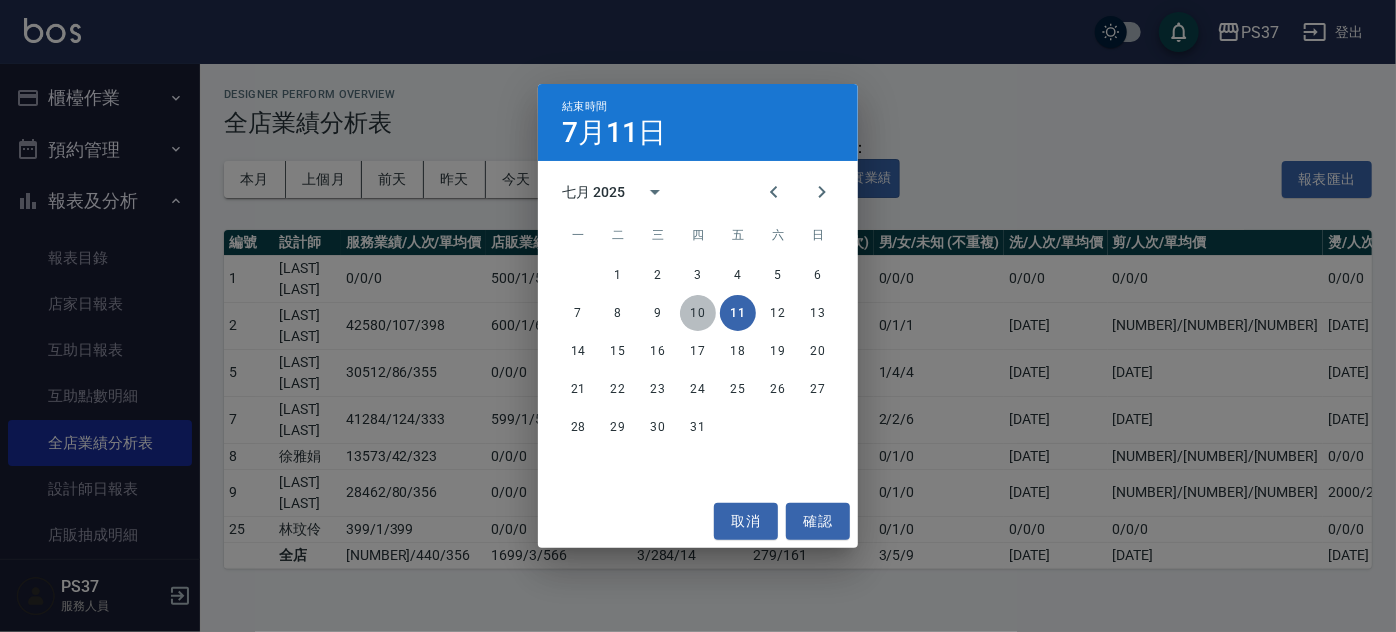 click on "10" at bounding box center [698, 313] 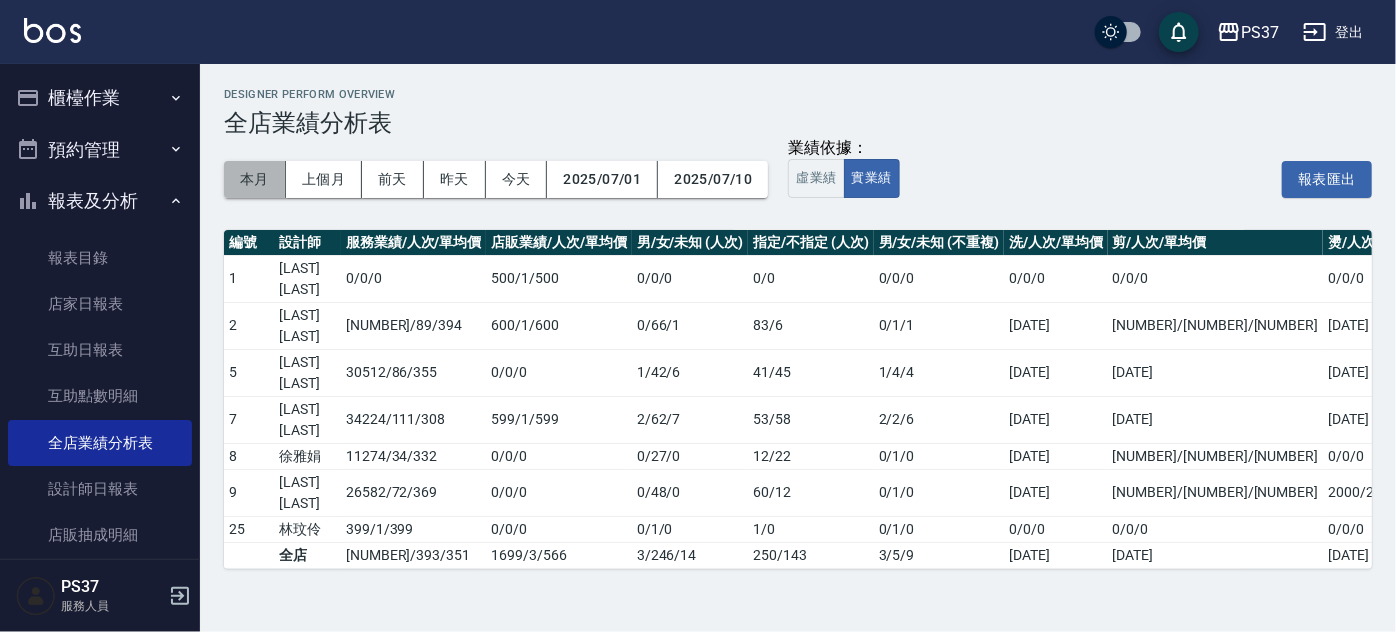 click on "本月" at bounding box center [255, 179] 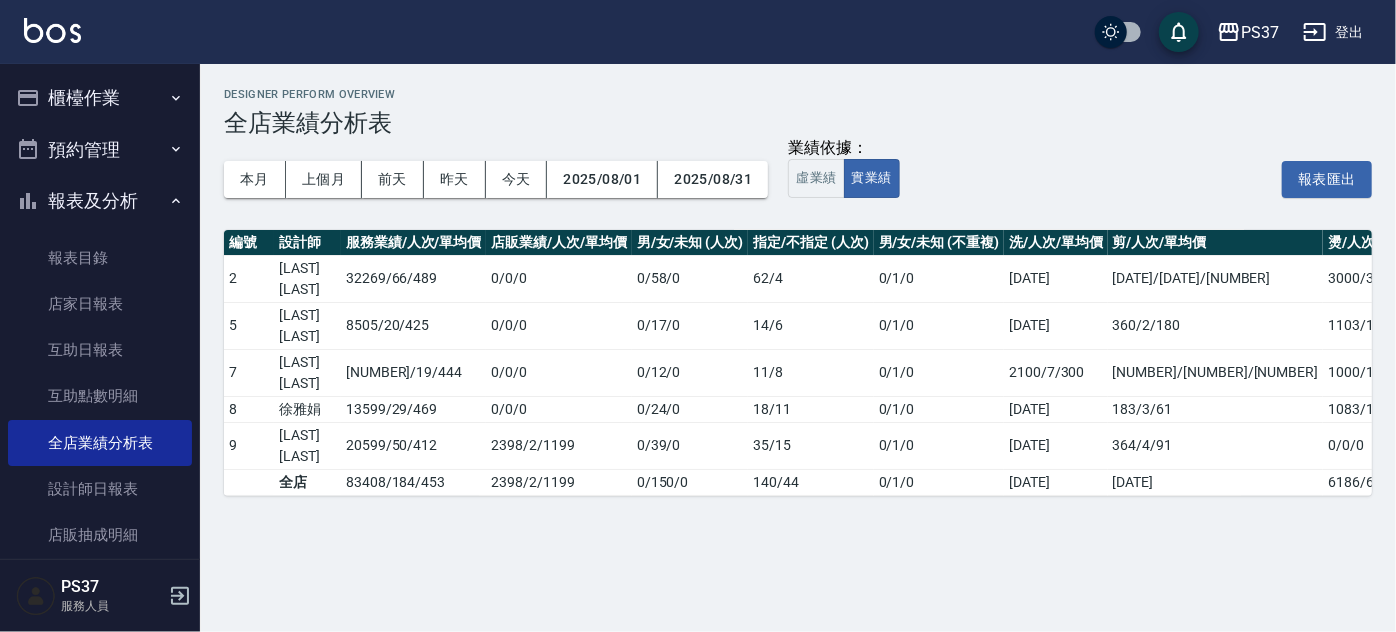 click on "報表及分析" at bounding box center [100, 201] 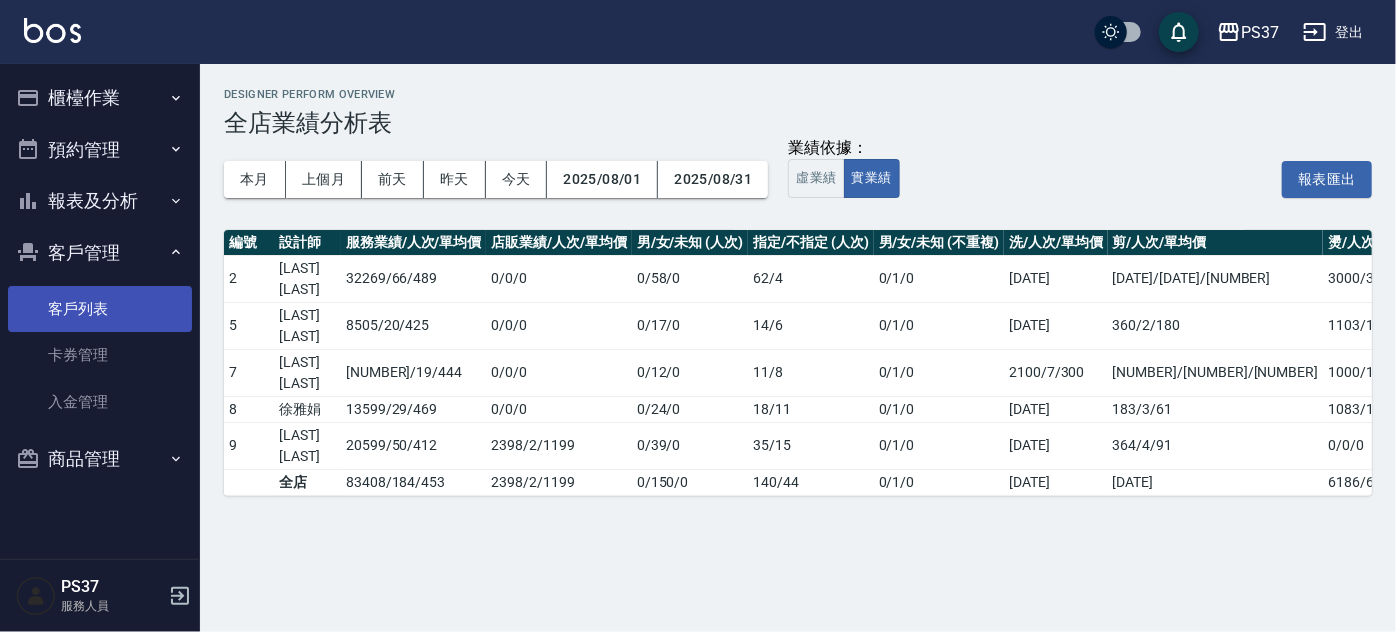 click on "客戶列表" at bounding box center [100, 309] 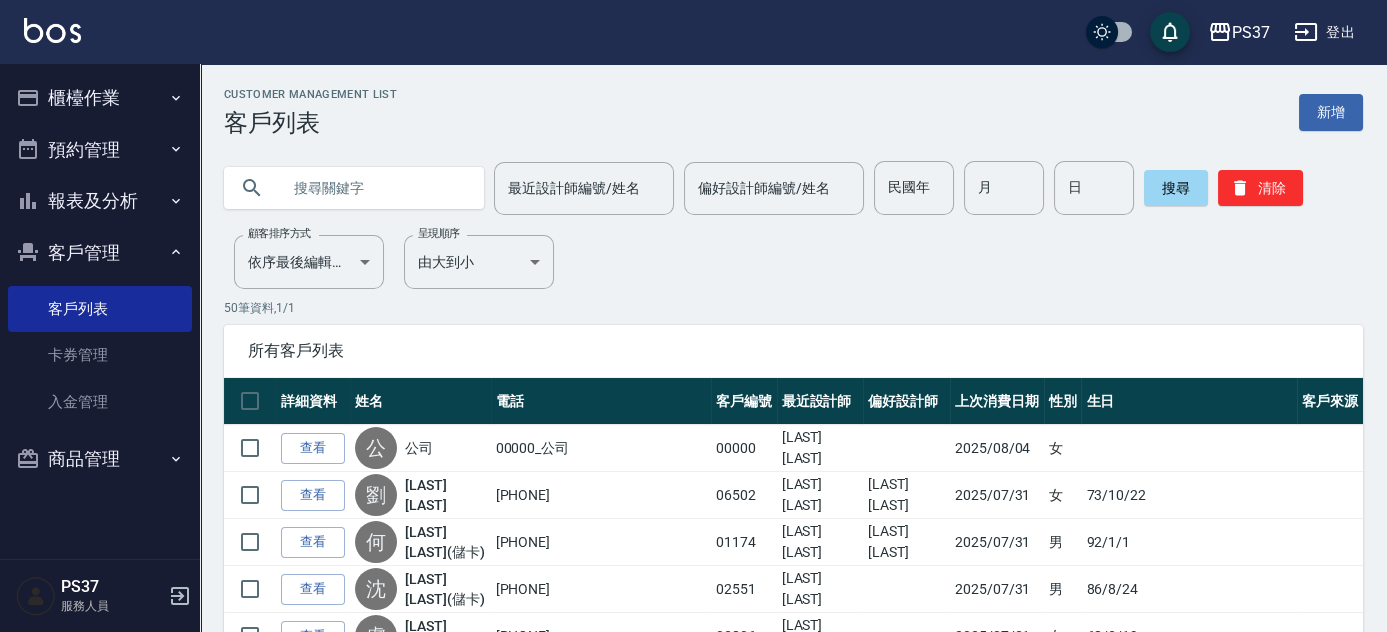 click on "Customer Management List 客戶列表 新增 最近設計師編號/姓名 最近設計師編號/姓名 偏好設計師編號/姓名 偏好設計師編號/姓名 民國年 民國年 月 月 日 日 搜尋 清除 顧客排序方式 依序最後編輯時間 UPDATEDAT 顧客排序方式 呈現順序 由大到小 DESC 呈現順序 50 筆資料, 1 / 1 所有客戶列表 詳細資料 姓名 電話 客戶編號 最近設計師 偏好設計師 上次消費日期 性別 生日 客戶來源 查看 公 公司 00000_公司 00000 [LAST] [LAST] [PHONE] [NUMBER] [LAST] [LAST] [LAST] [LAST] [DATE] 女 查看 何 何紹楊(儲卡) [PHONE] [NUMBER] [LAST] [LAST] [LAST] [LAST] [DATE] 男 [DATE] 查看 沈 沈明城(儲卡) [PHONE] [NUMBER] [LAST] [LAST] [DATE] 男 [DATE] 查看 盧 盧姝丹(儲卡) [PHONE] [NUMBER] [LAST] [LAST] [DATE] 女 [DATE] 查看 李 李麗如 [PHONE] [NUMBER] [LAST] [LAST] [DATE] 女 [DATE] 查看 阮 阮嬌艷(儲卡) [PHONE] [NUMBER] [LAST] [LAST] [DATE]" at bounding box center (793, 1466) 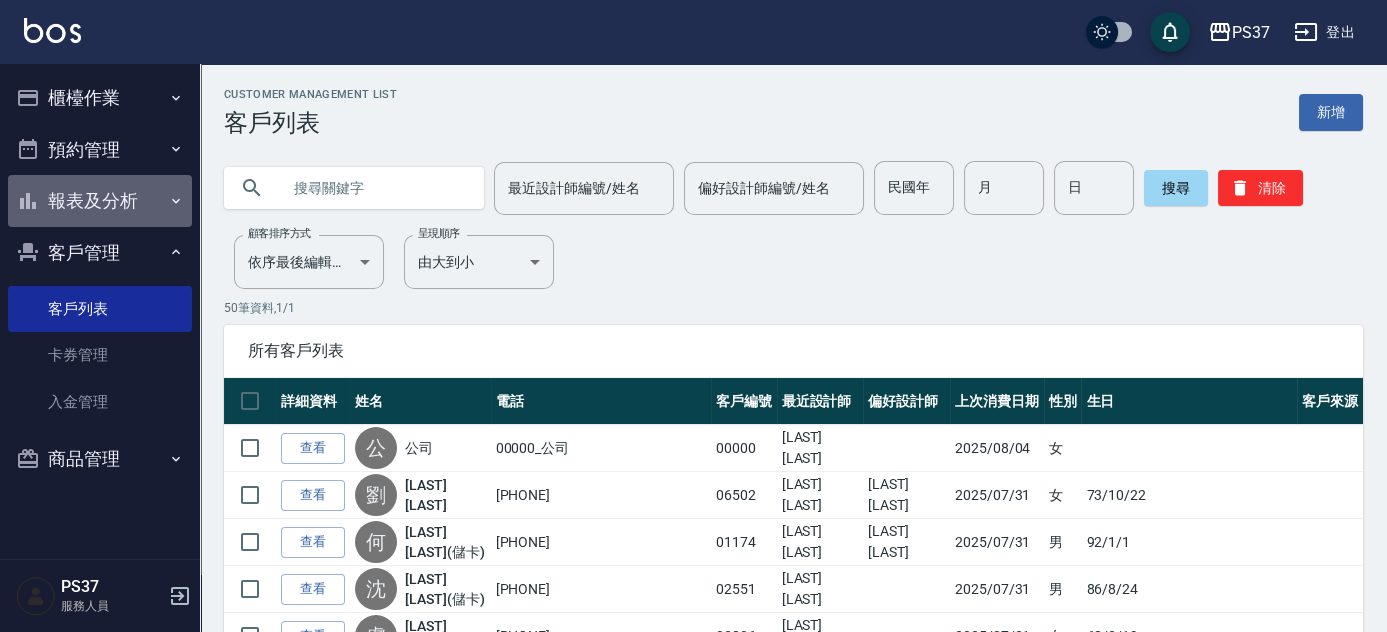 click on "報表及分析" at bounding box center (100, 201) 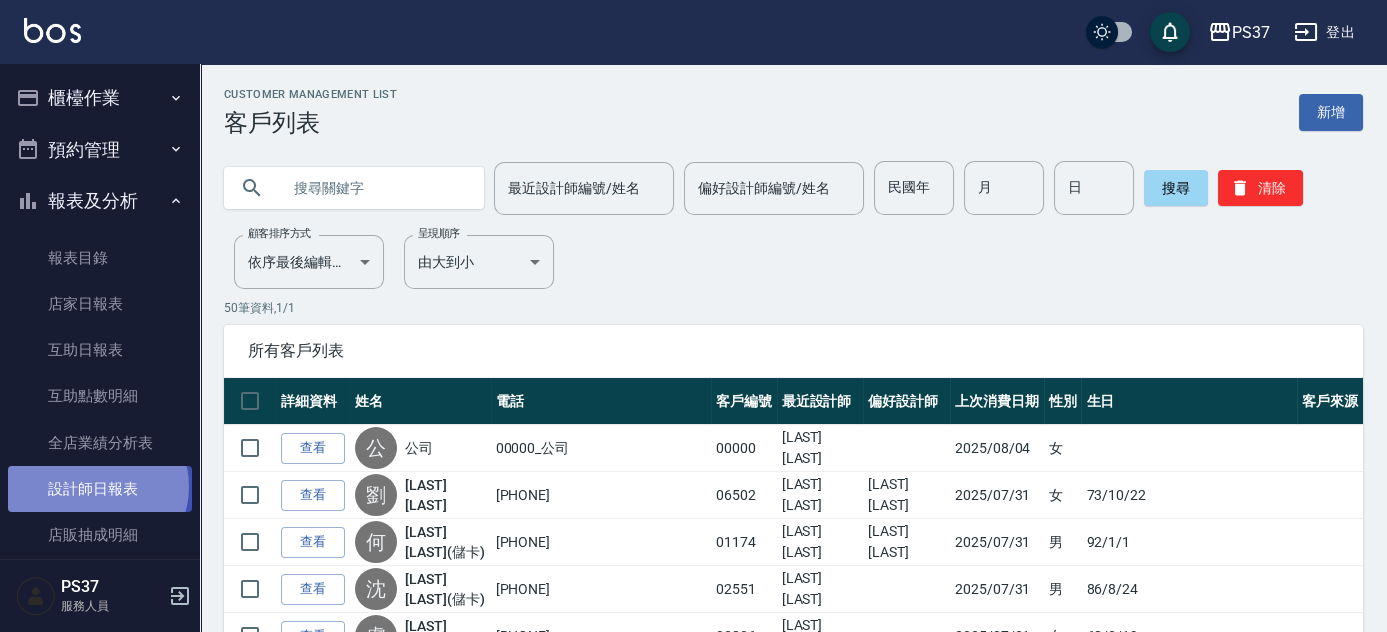 click on "設計師日報表" at bounding box center (100, 489) 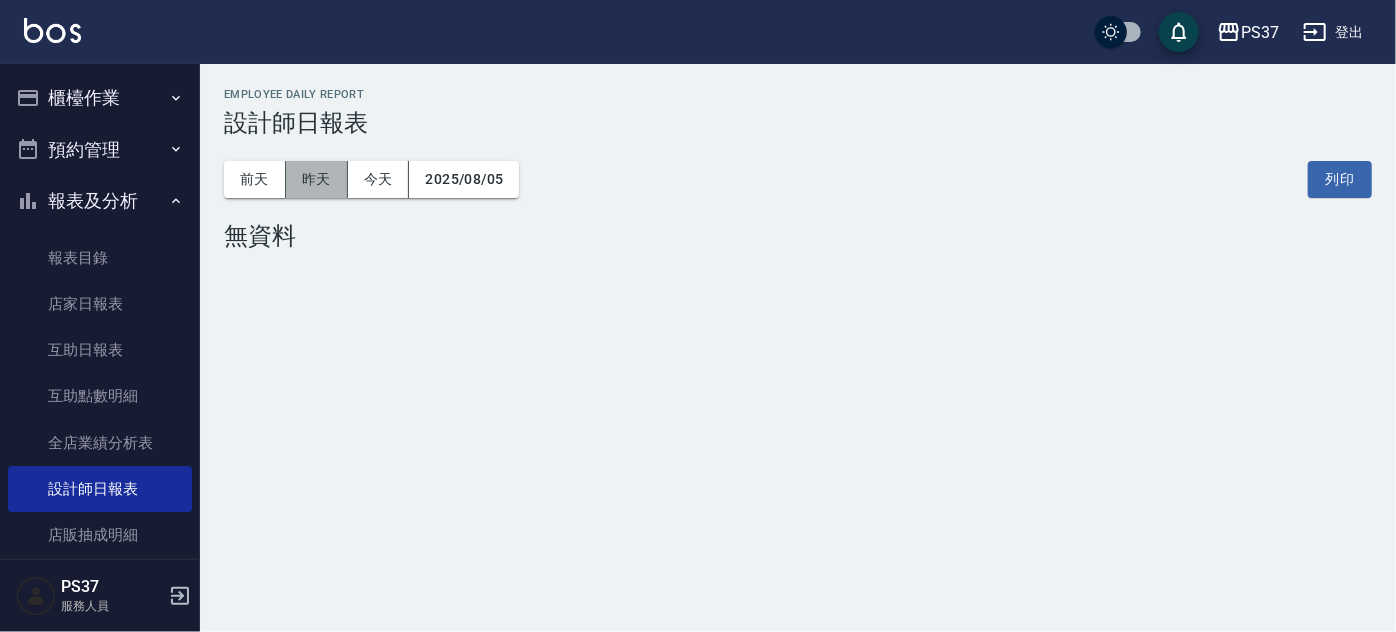 click on "昨天" at bounding box center [317, 179] 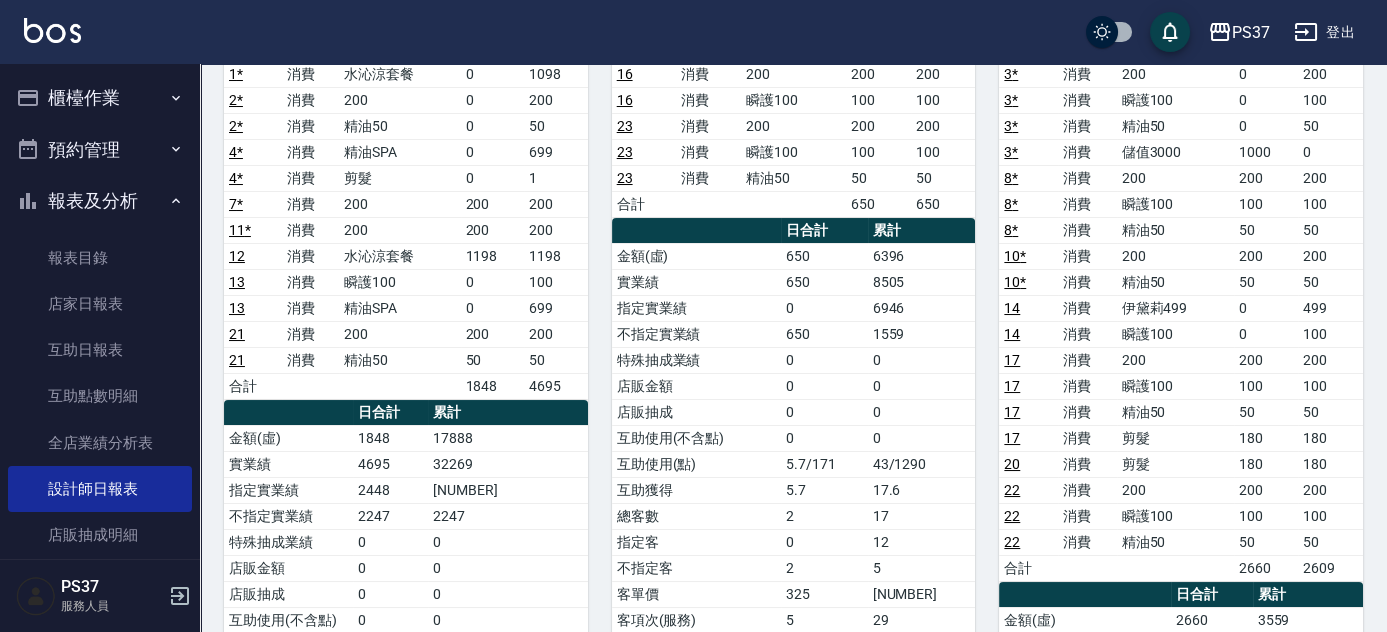 scroll, scrollTop: 272, scrollLeft: 0, axis: vertical 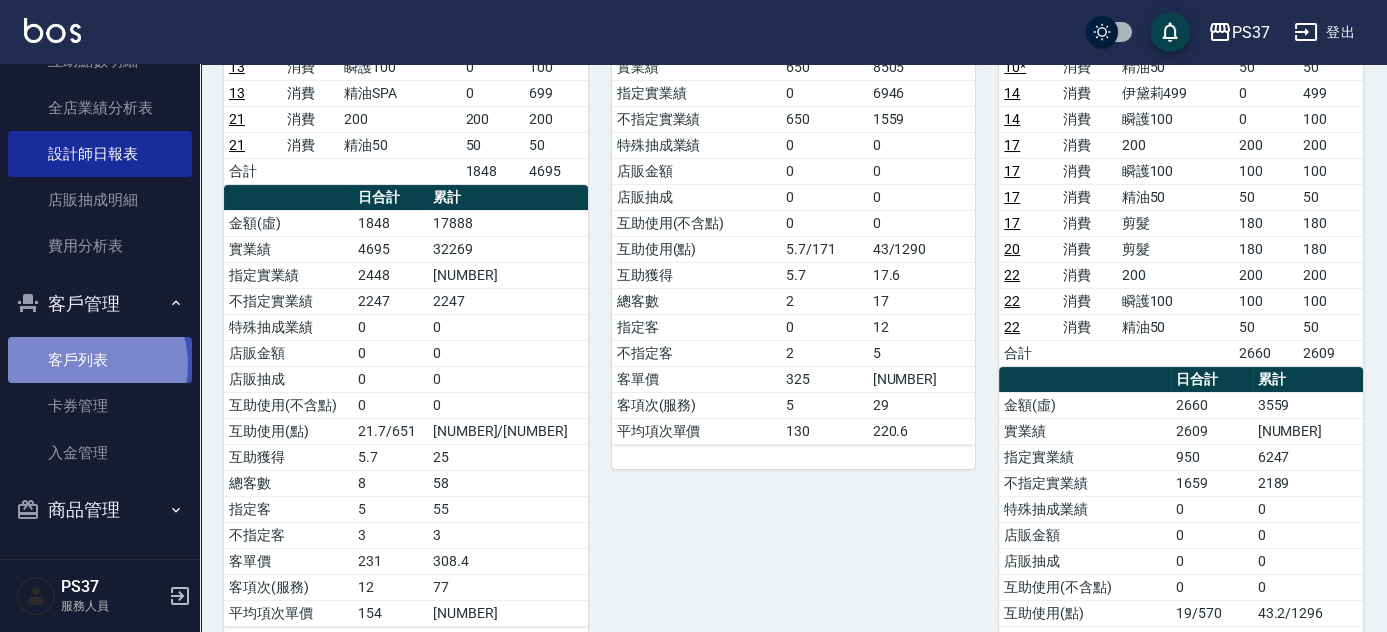 click on "客戶列表" at bounding box center [100, 360] 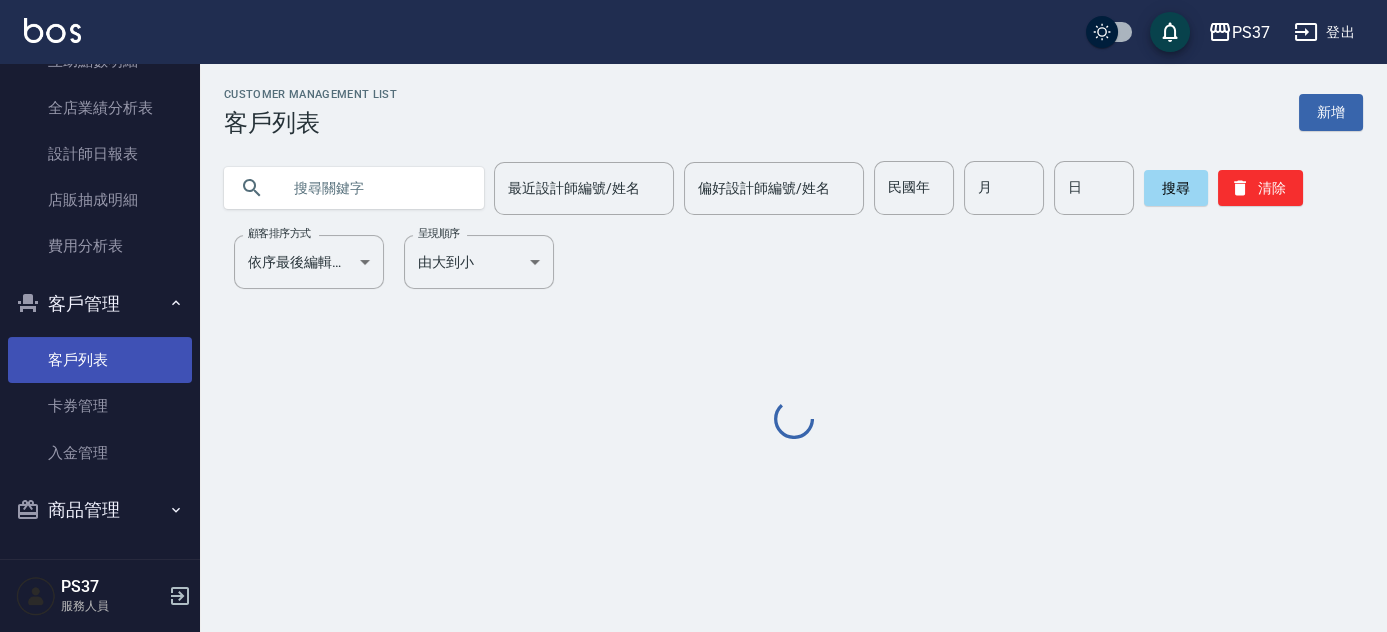 scroll, scrollTop: 0, scrollLeft: 0, axis: both 